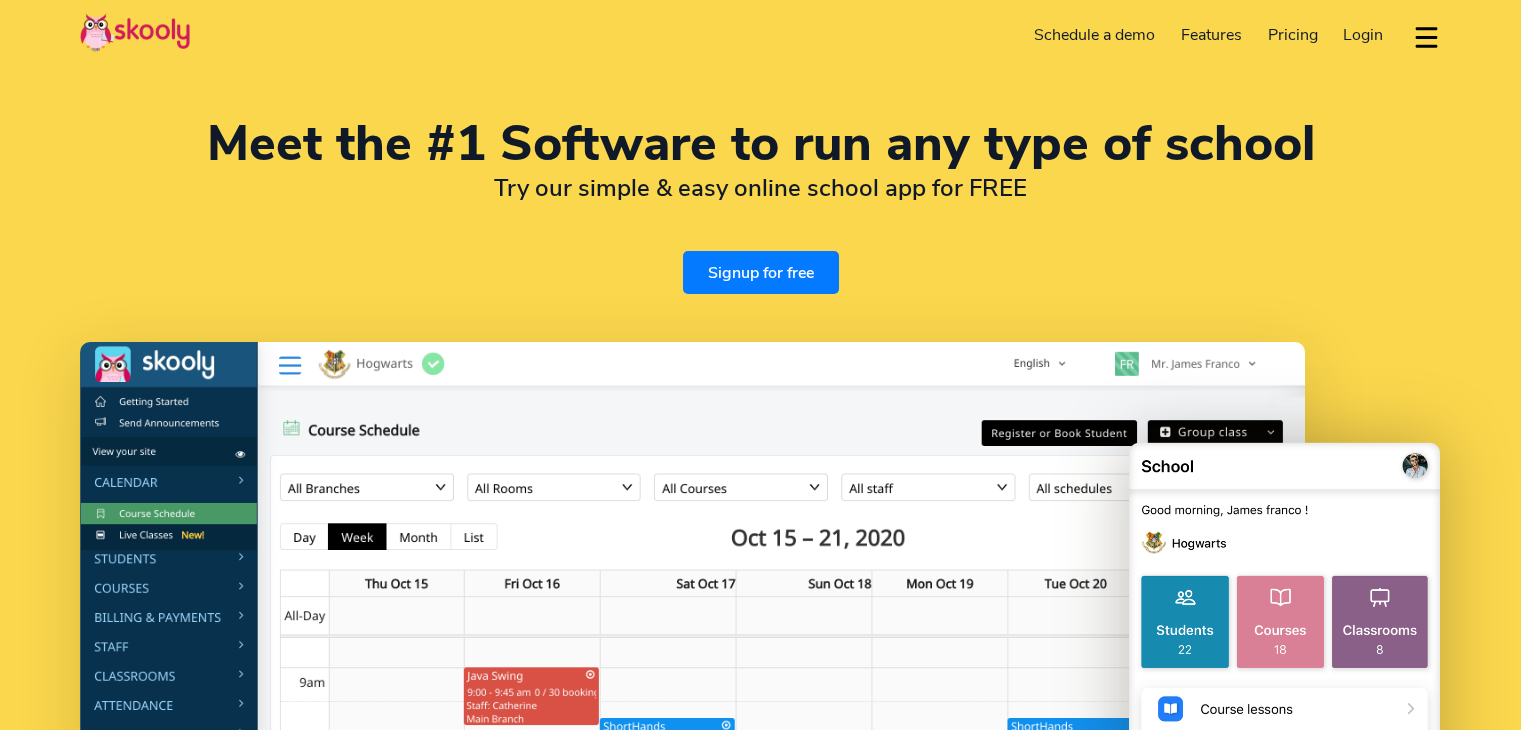 select on "en" 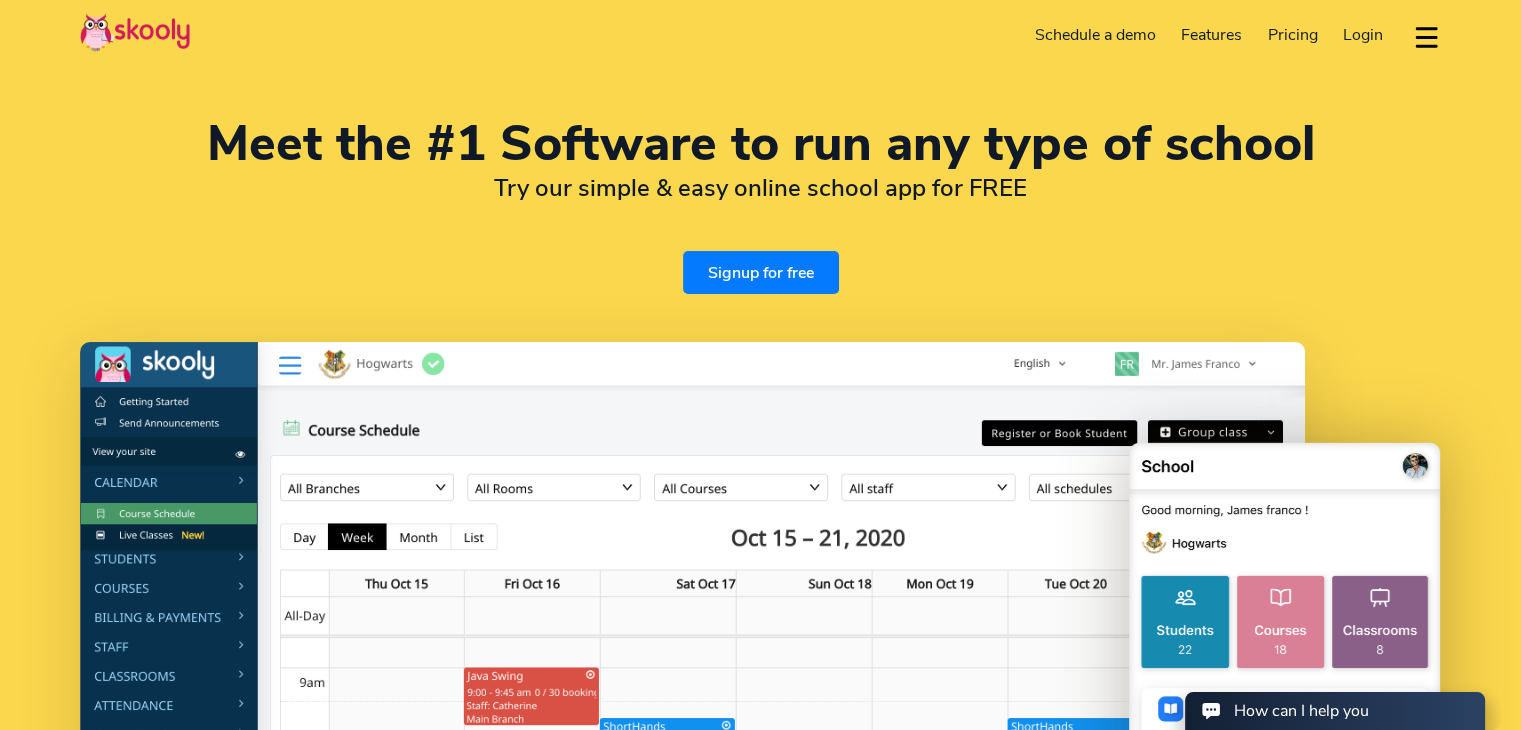 scroll, scrollTop: 0, scrollLeft: 0, axis: both 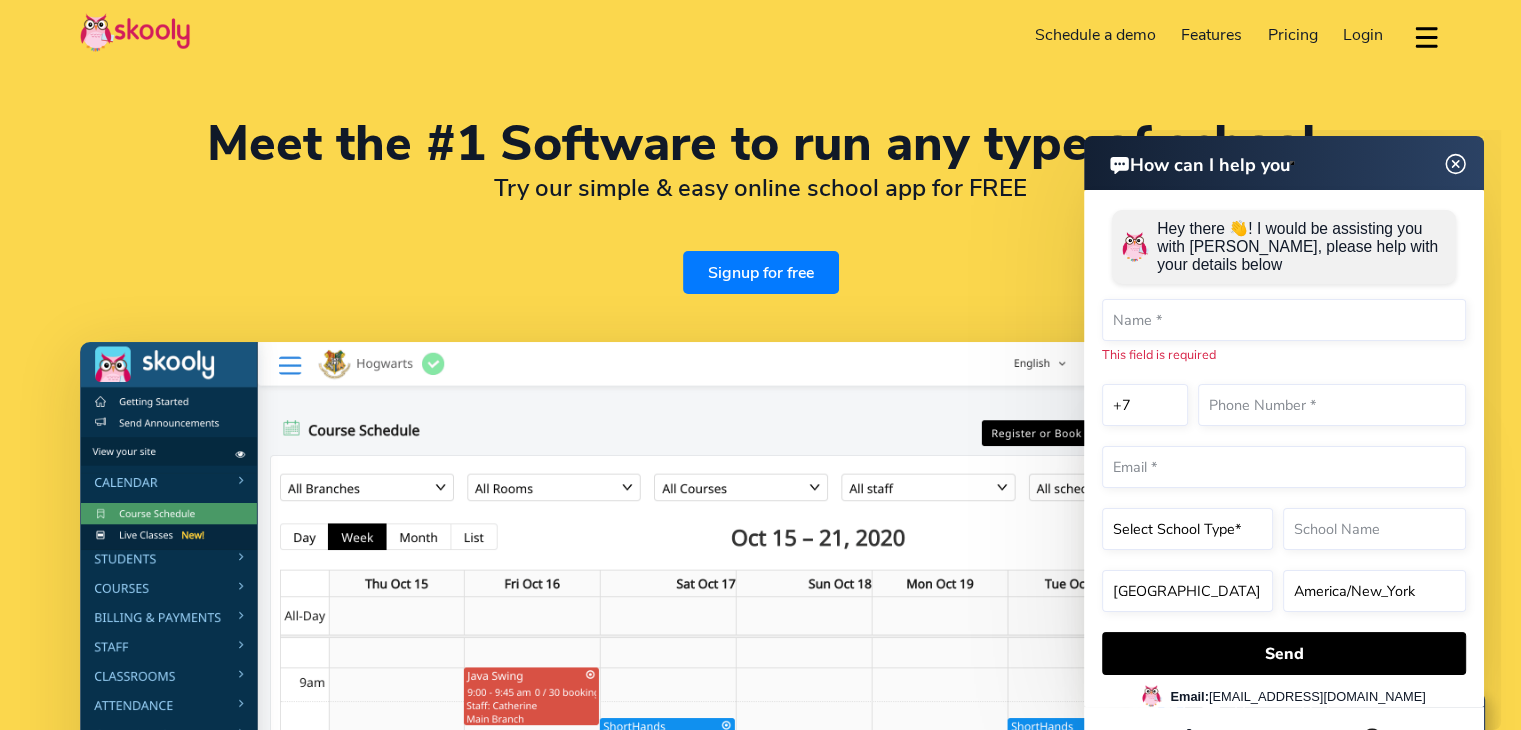 click 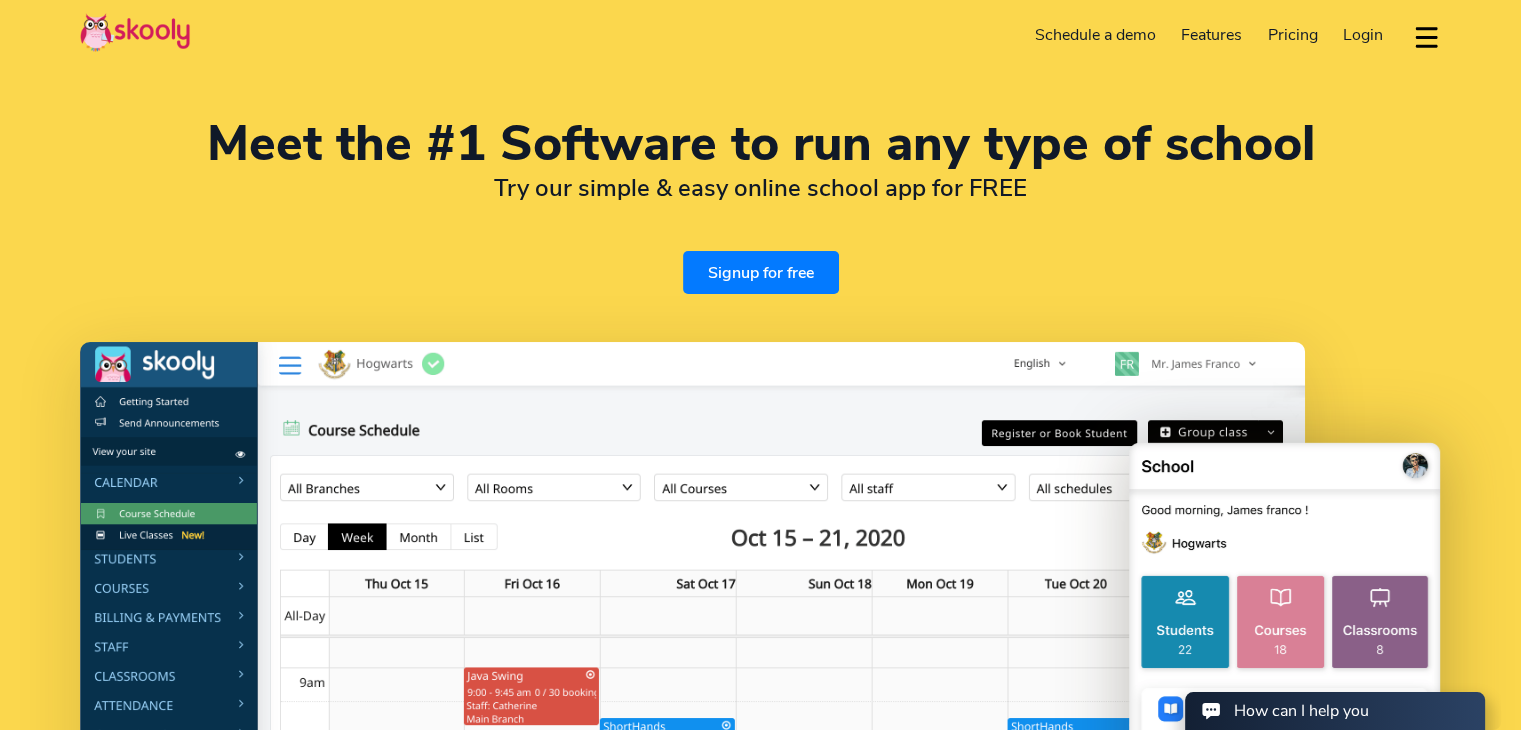 click on "Pricing" at bounding box center [1293, 35] 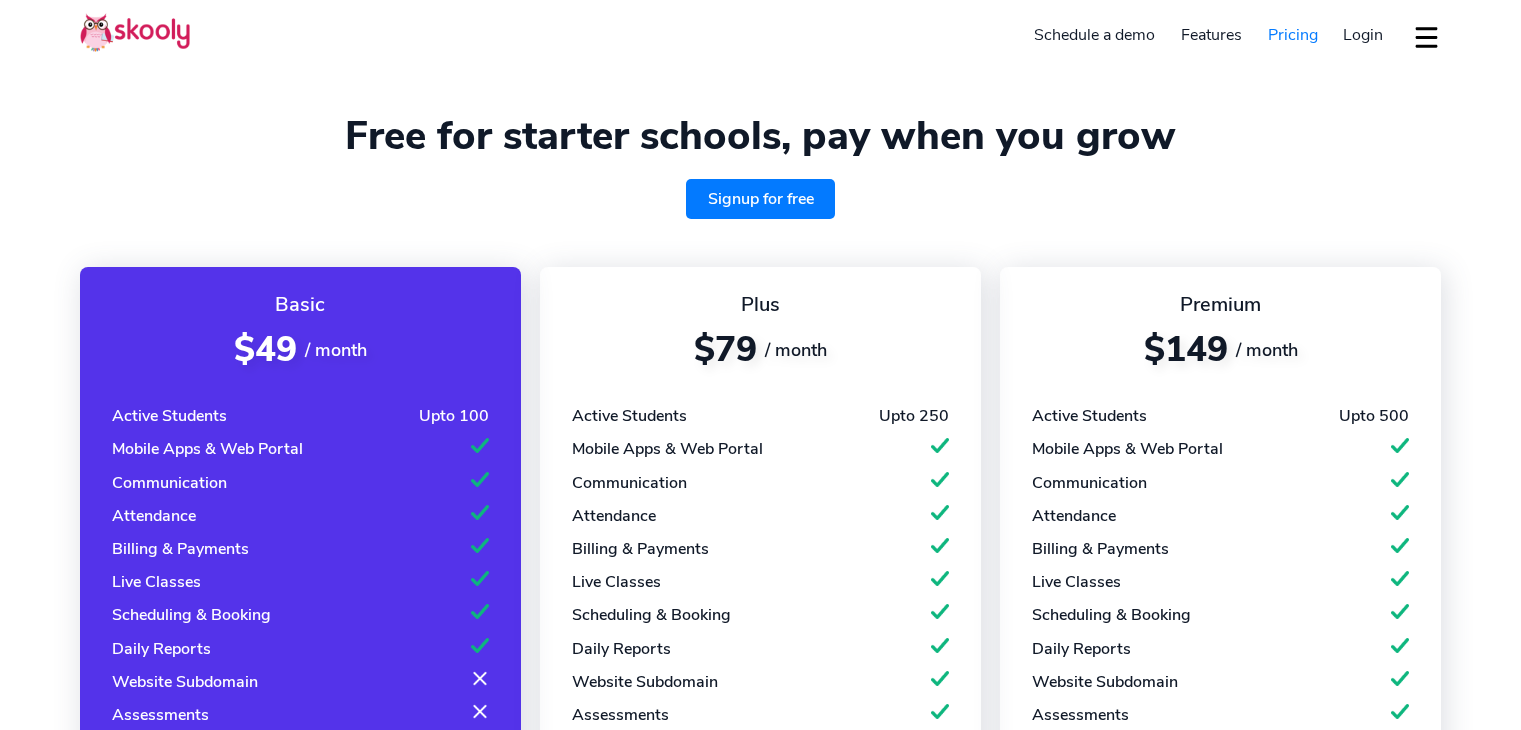 select on "en" 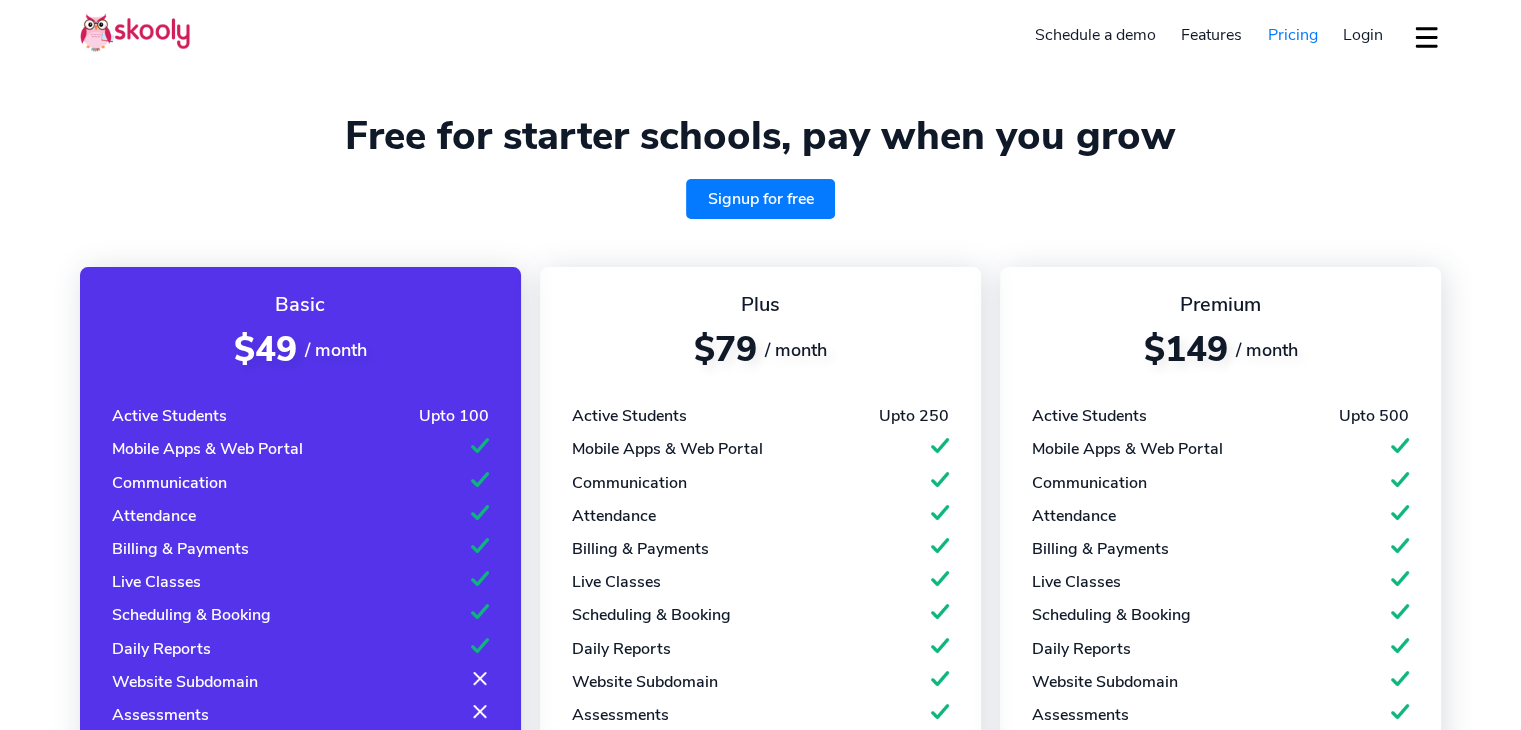 select on "7" 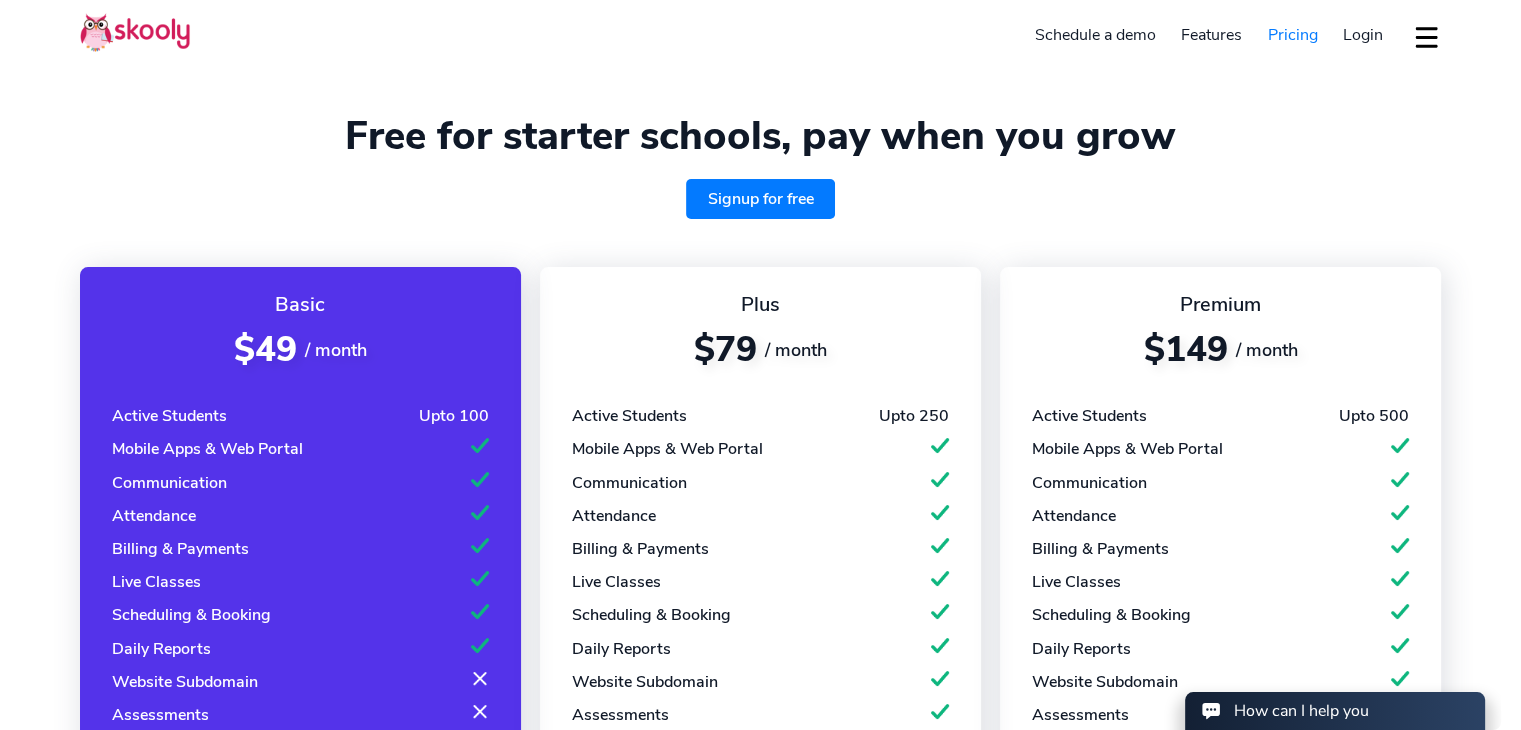 scroll, scrollTop: 0, scrollLeft: 0, axis: both 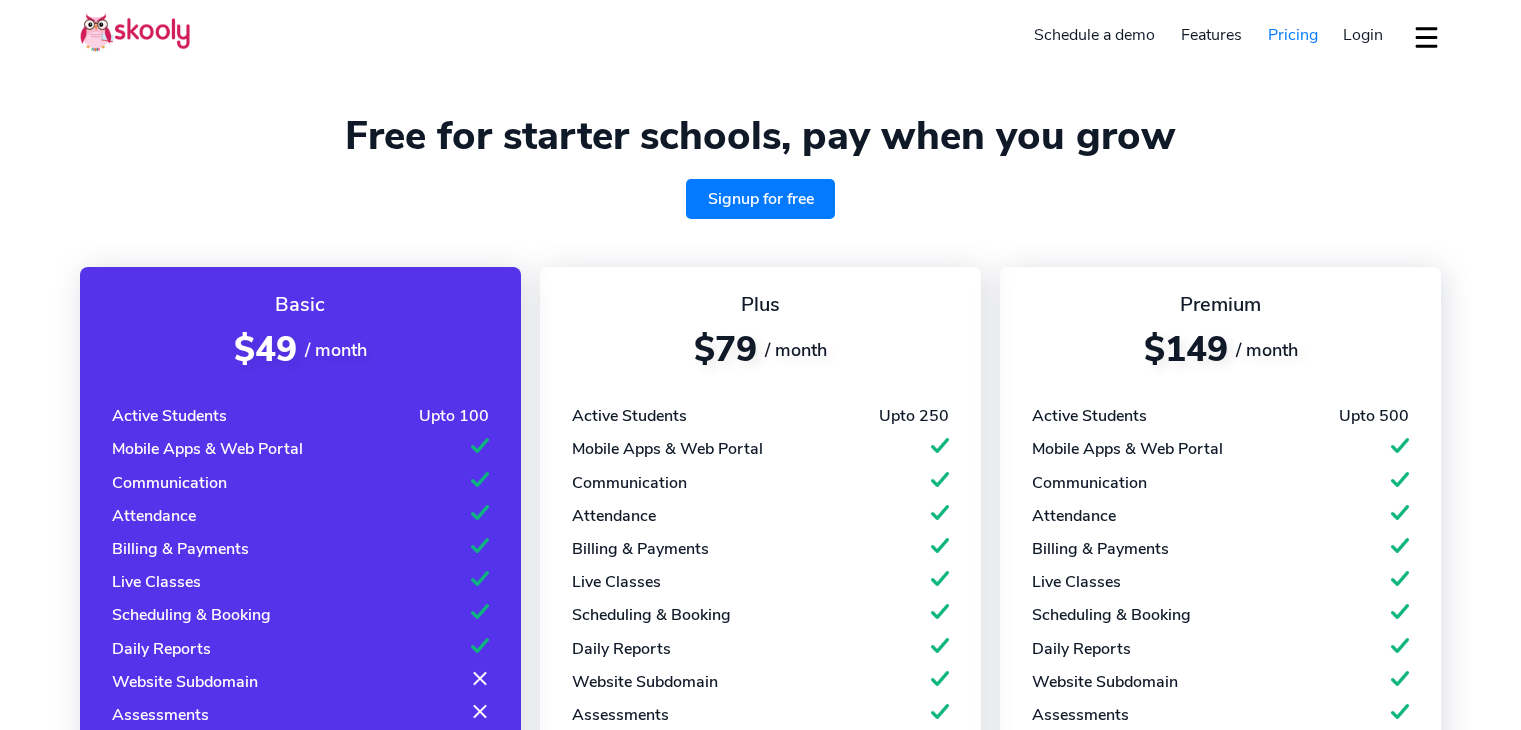 select on "en" 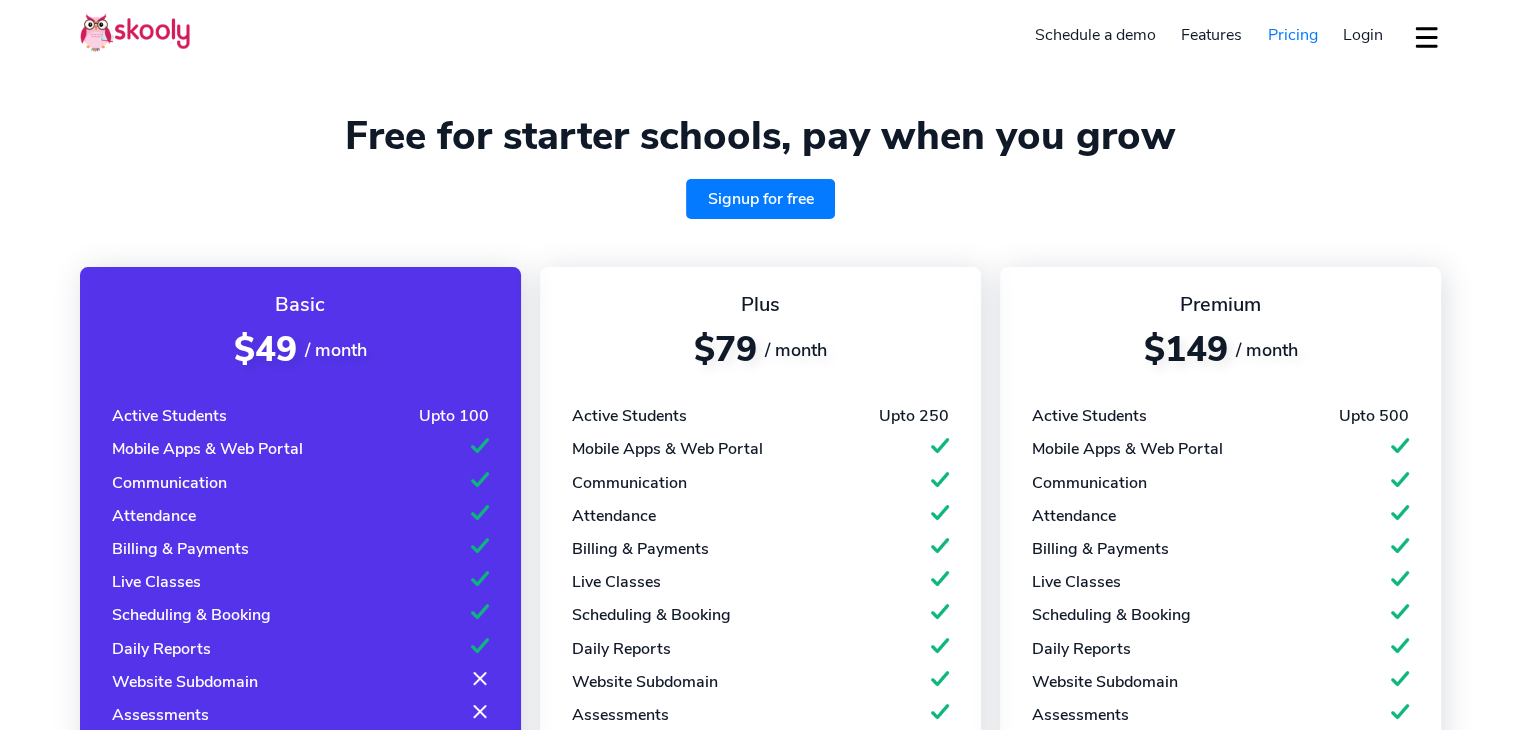 select on "7" 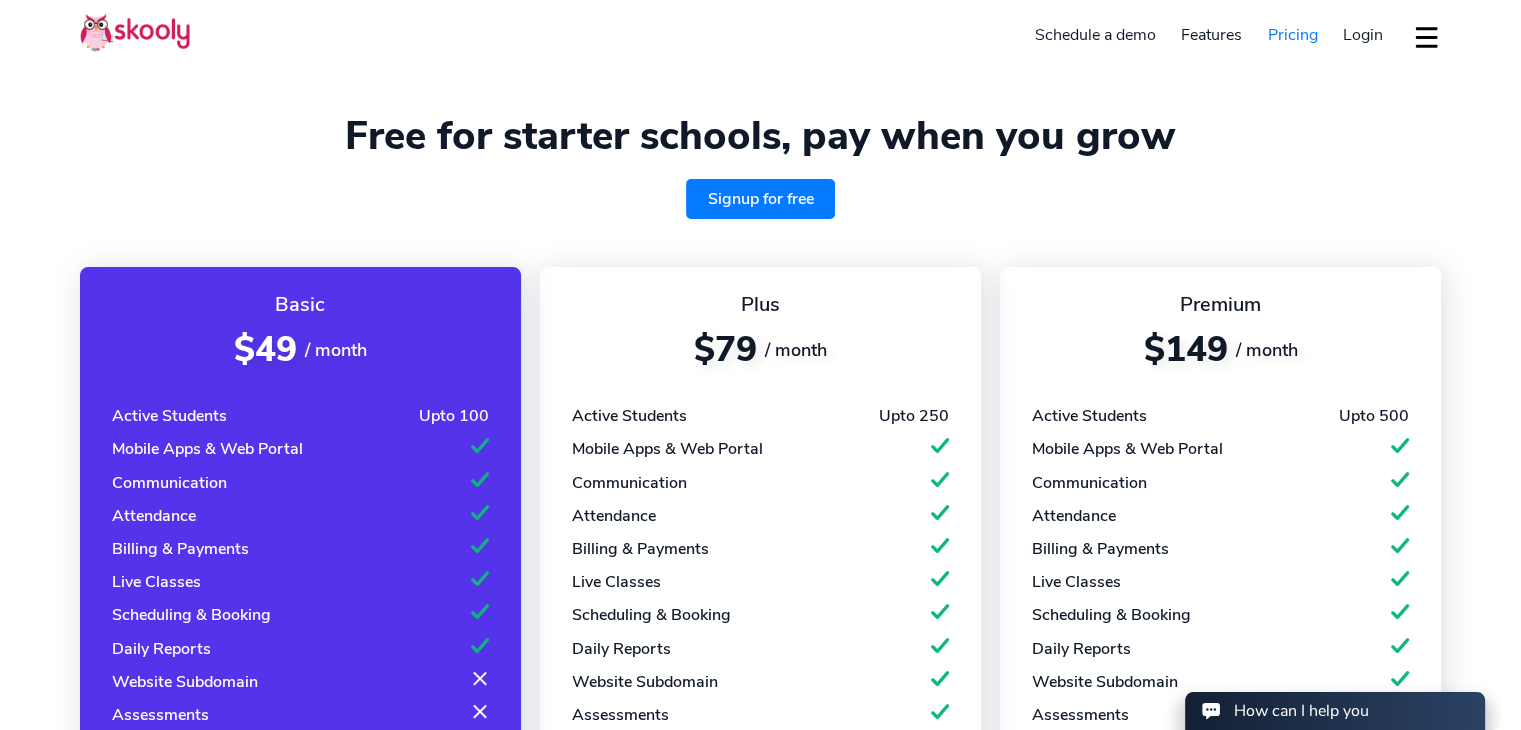 scroll, scrollTop: 0, scrollLeft: 0, axis: both 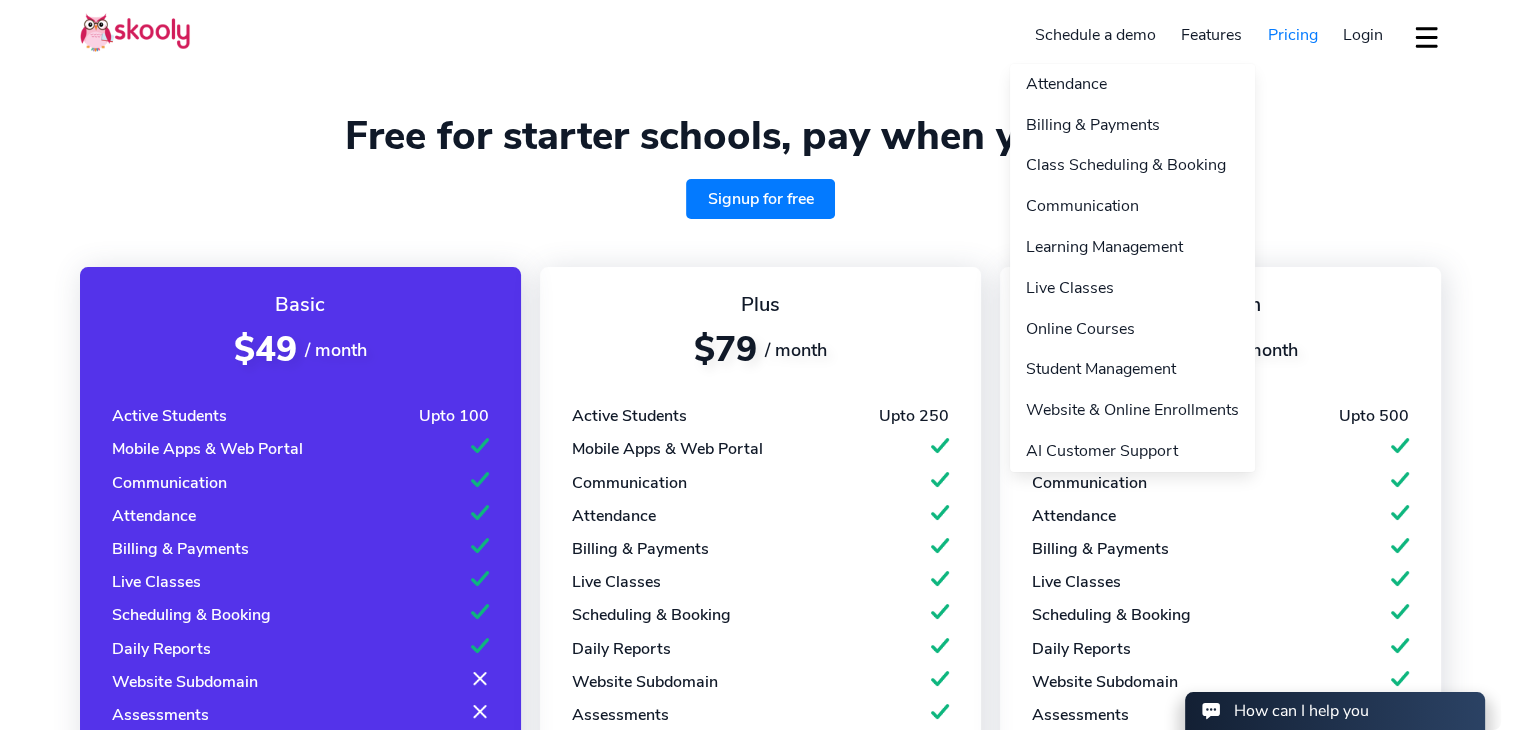 click on "Features" at bounding box center (1211, 35) 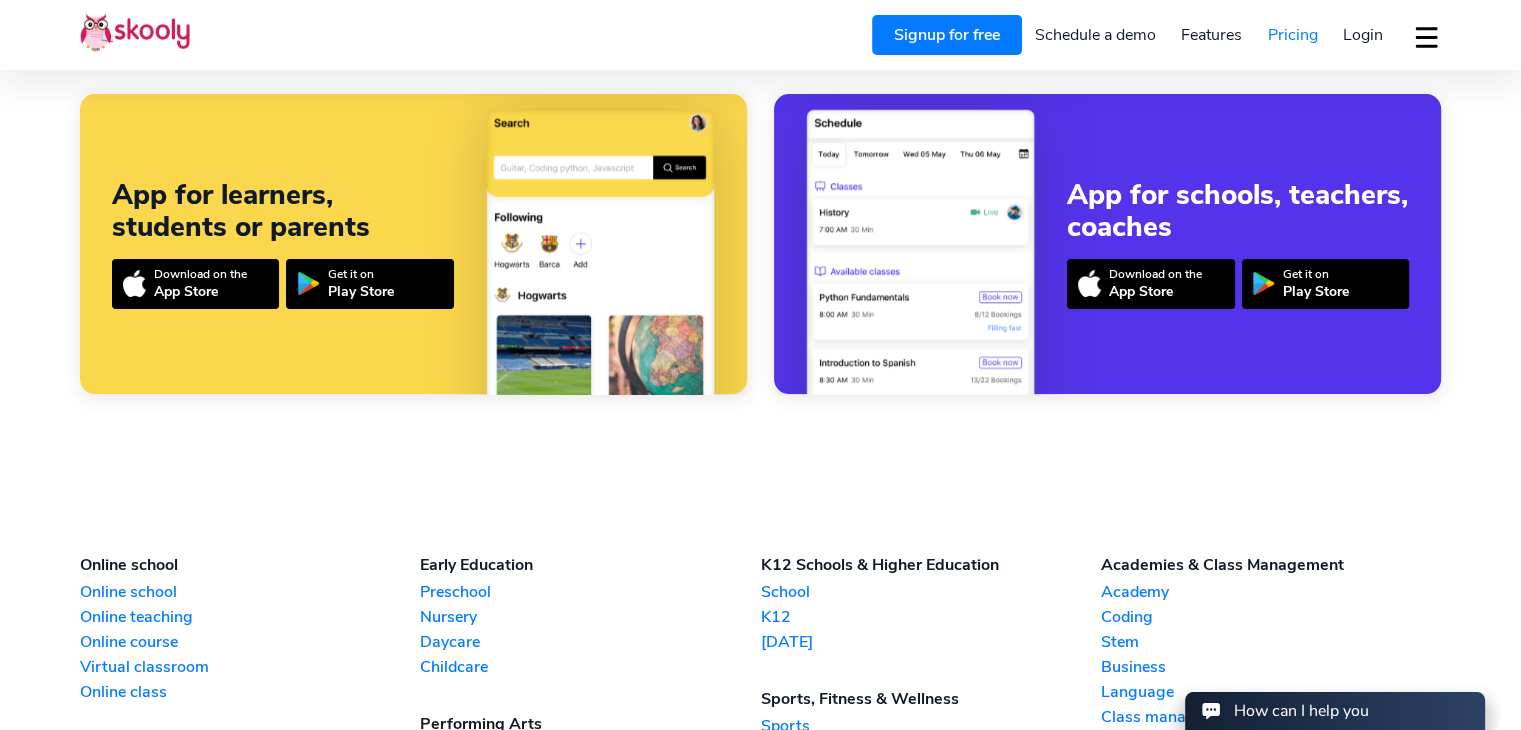 scroll, scrollTop: 1815, scrollLeft: 0, axis: vertical 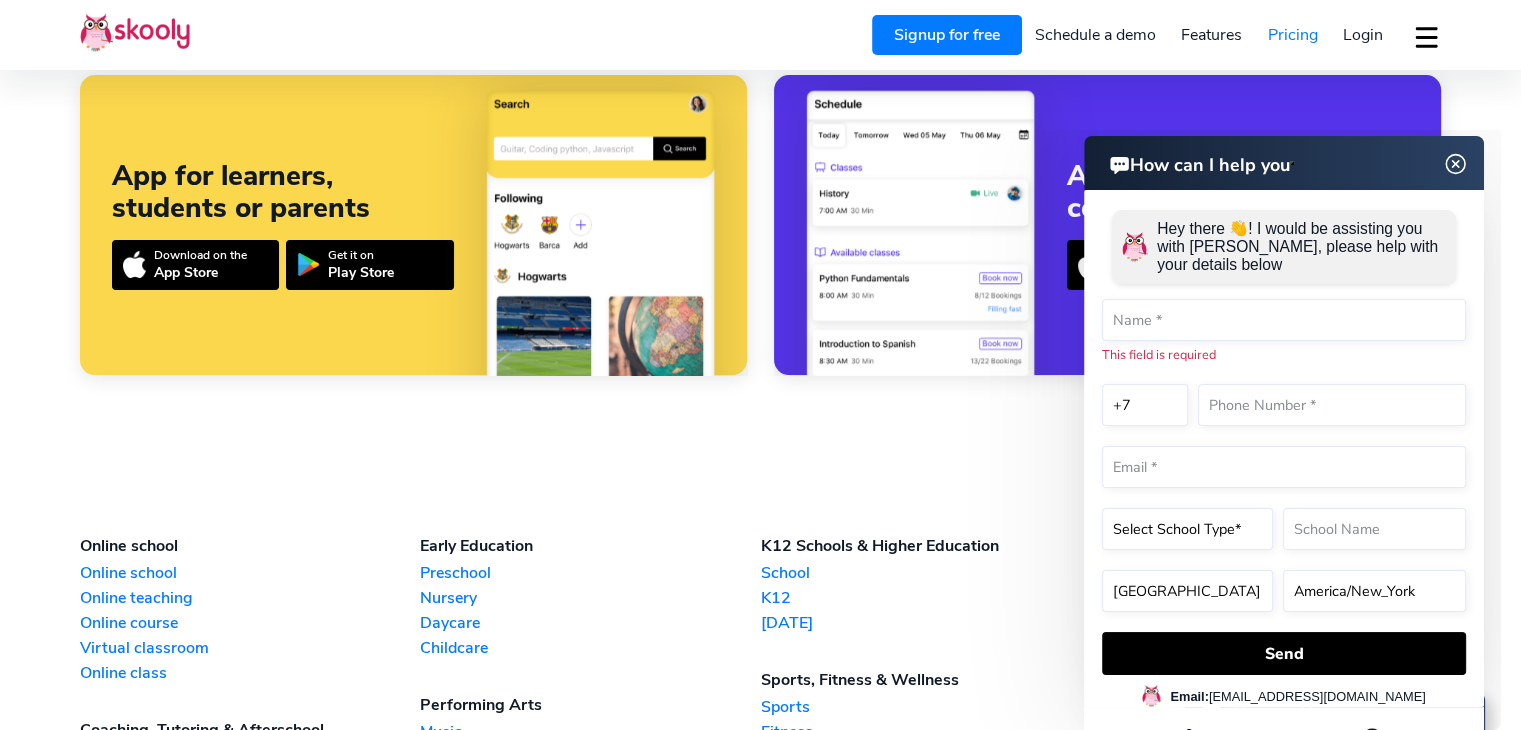 click 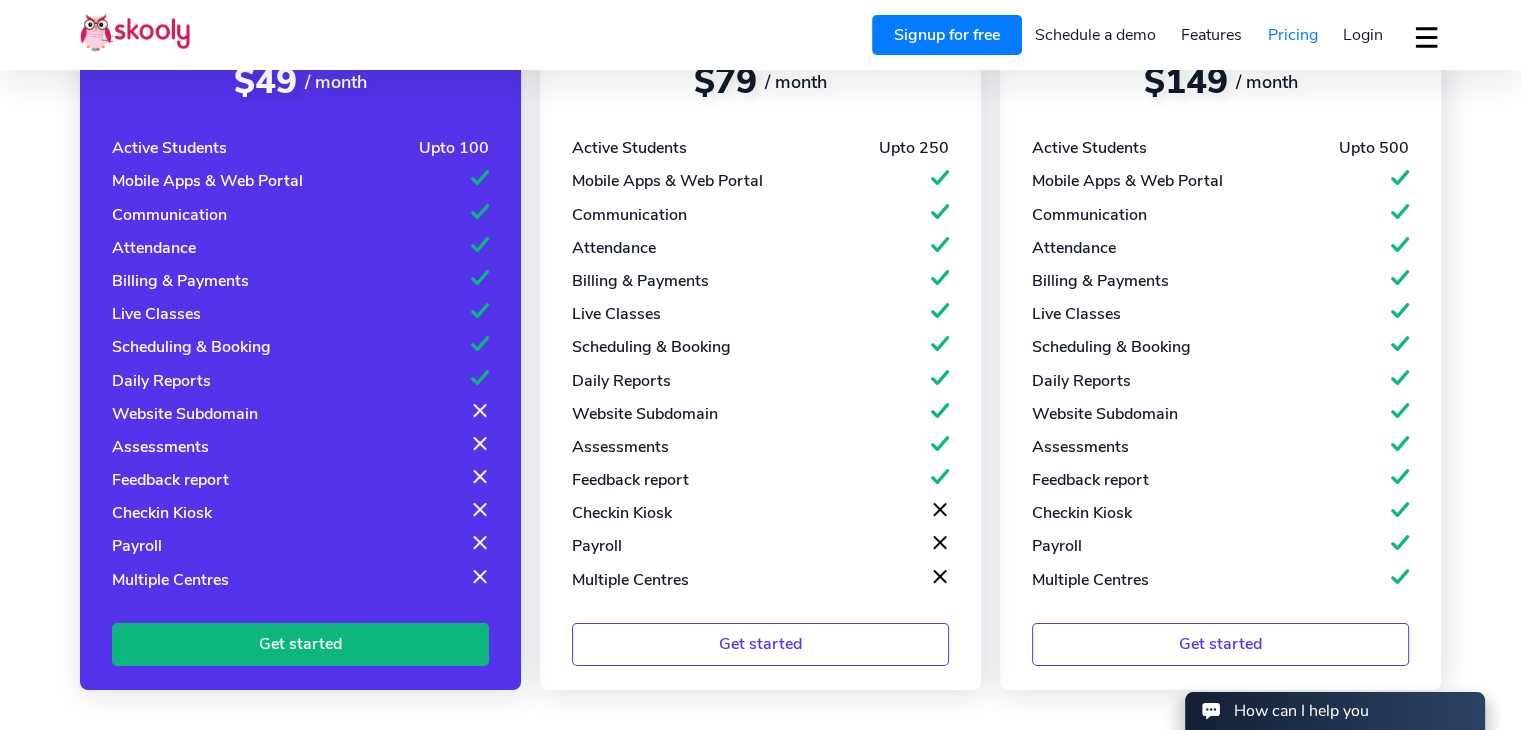 scroll, scrollTop: 286, scrollLeft: 0, axis: vertical 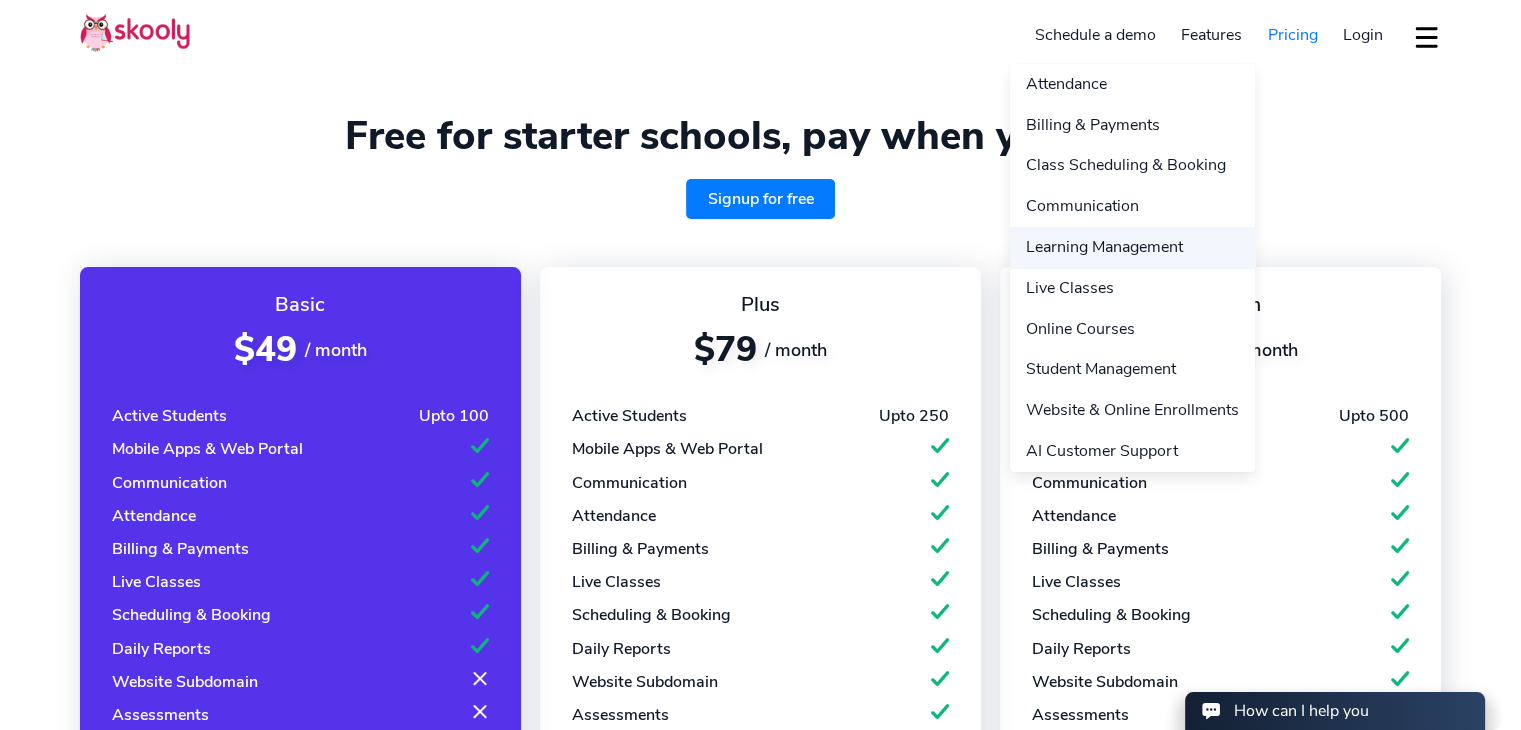 click on "Learning Management" at bounding box center (1132, 247) 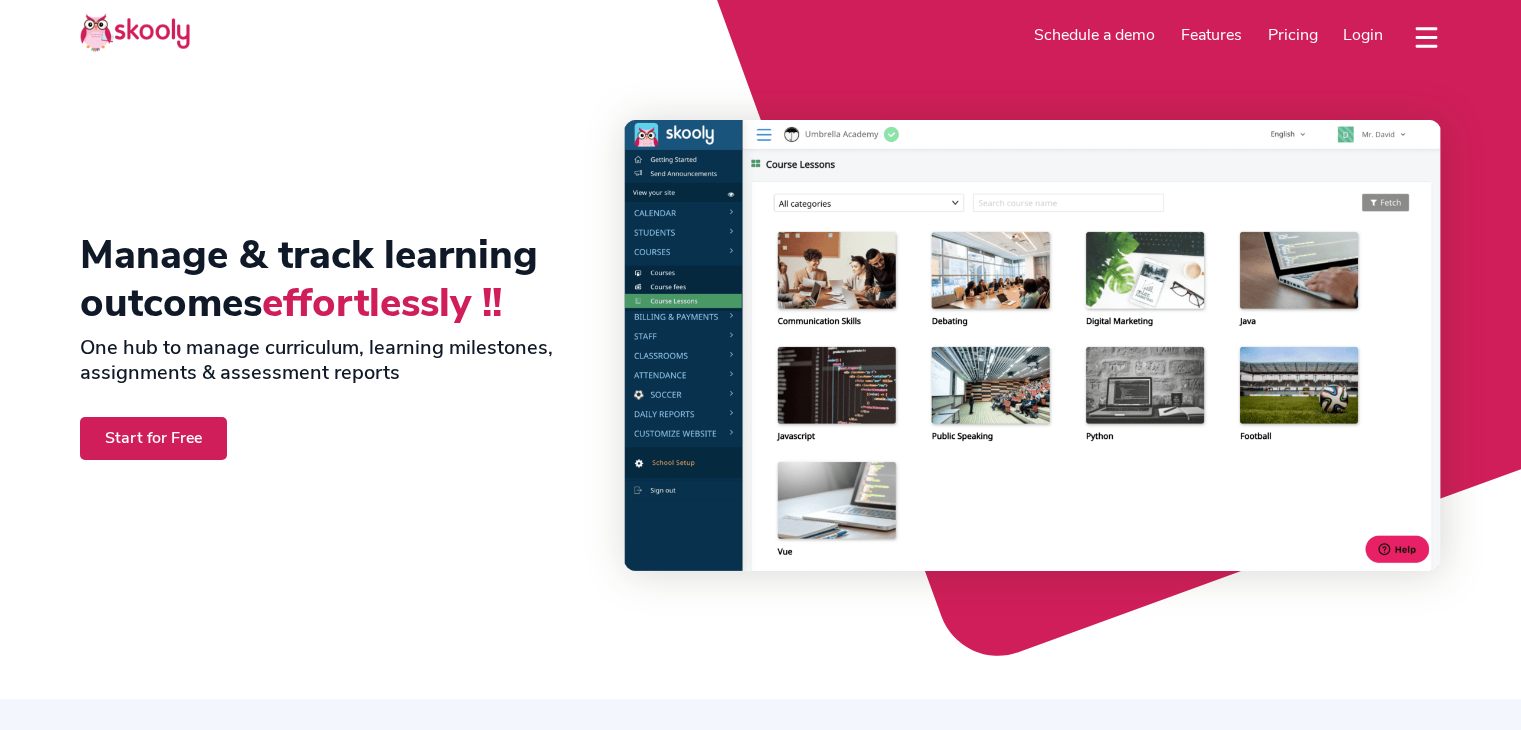 select on "en" 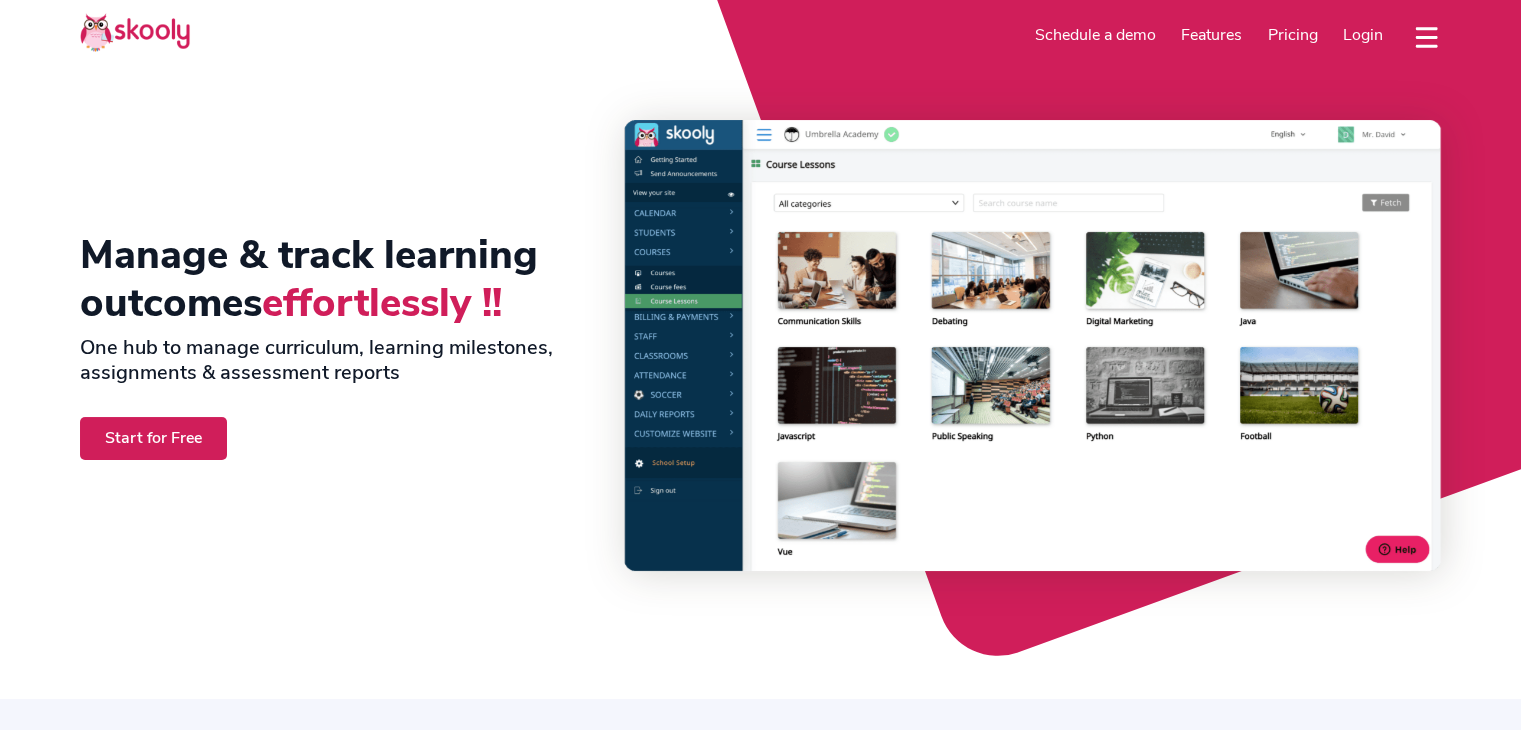 select on "7" 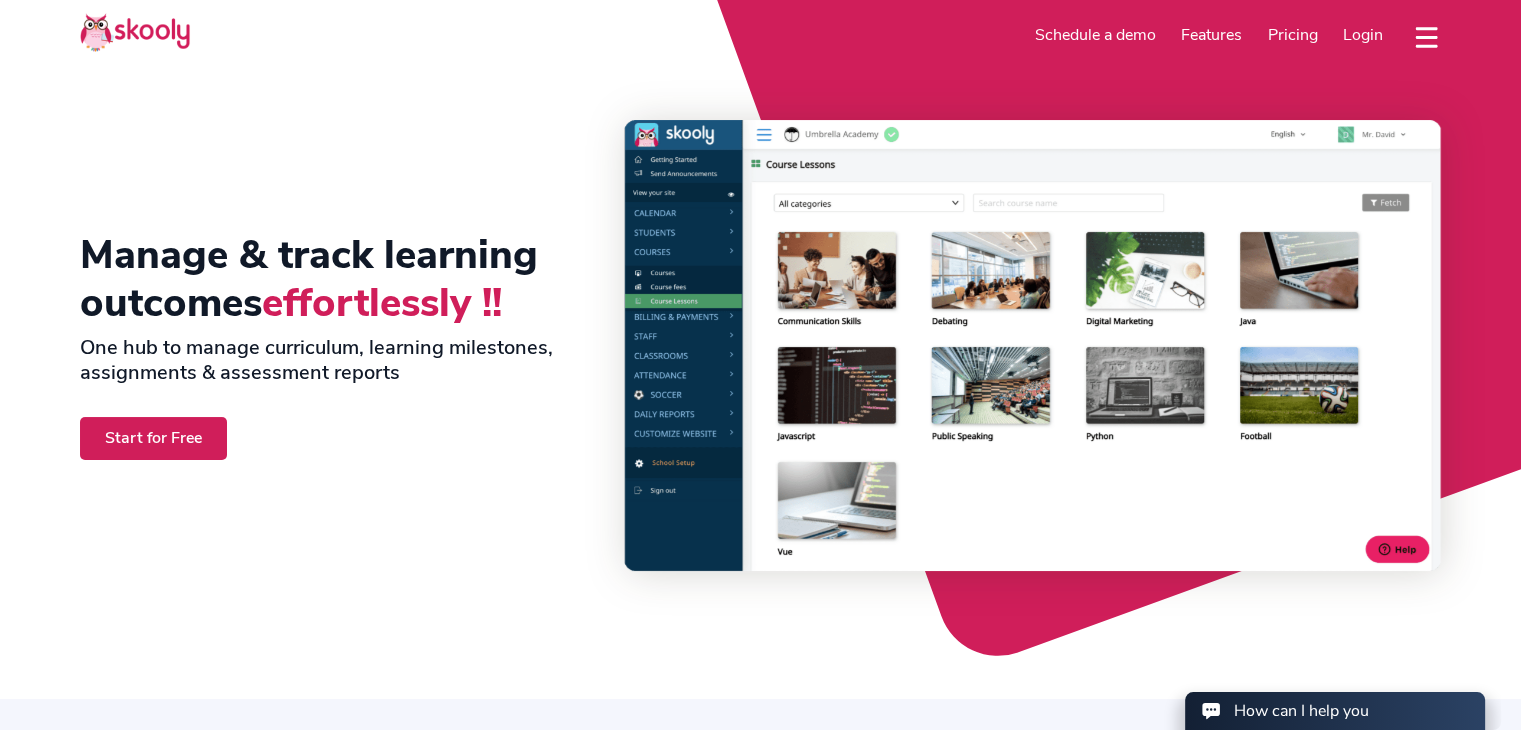 scroll, scrollTop: 0, scrollLeft: 0, axis: both 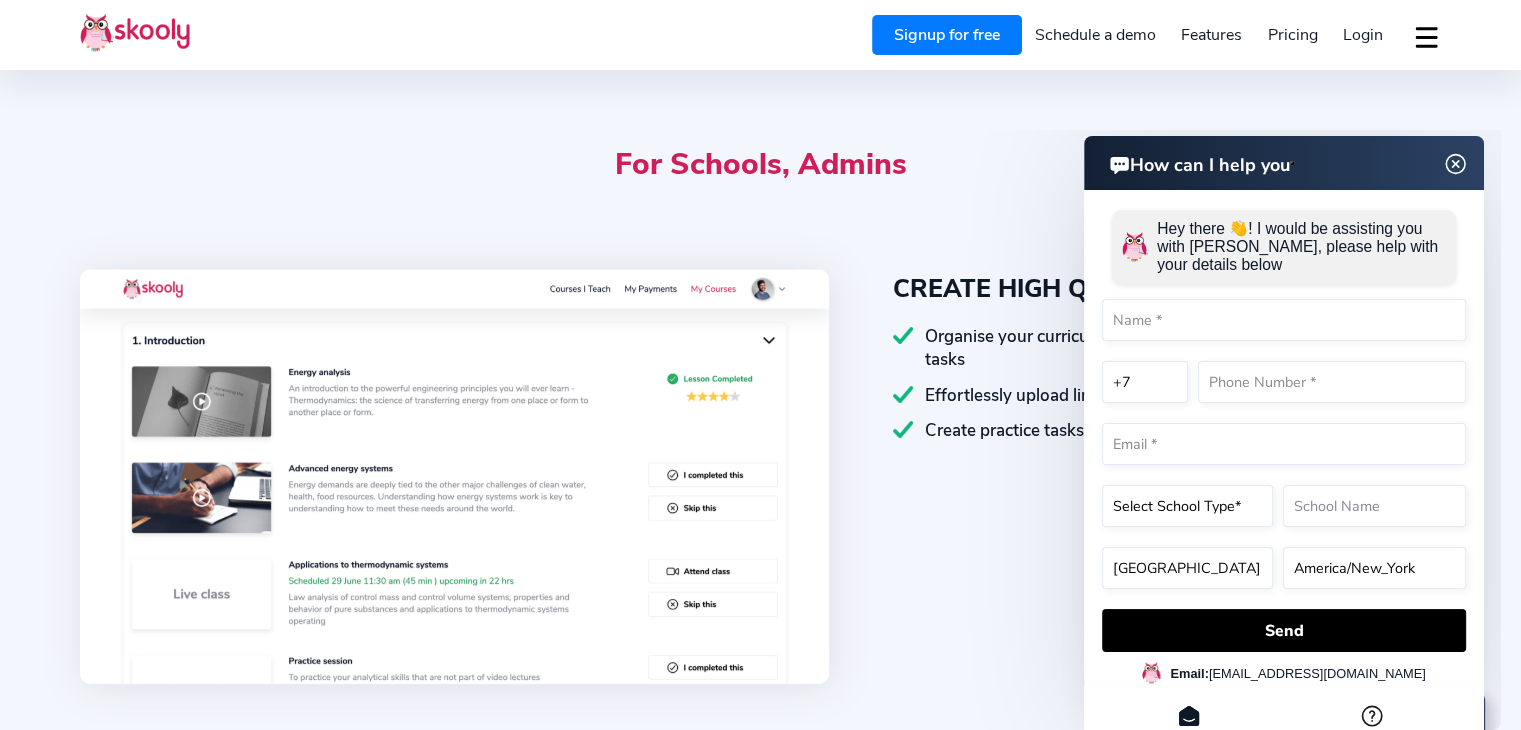 click 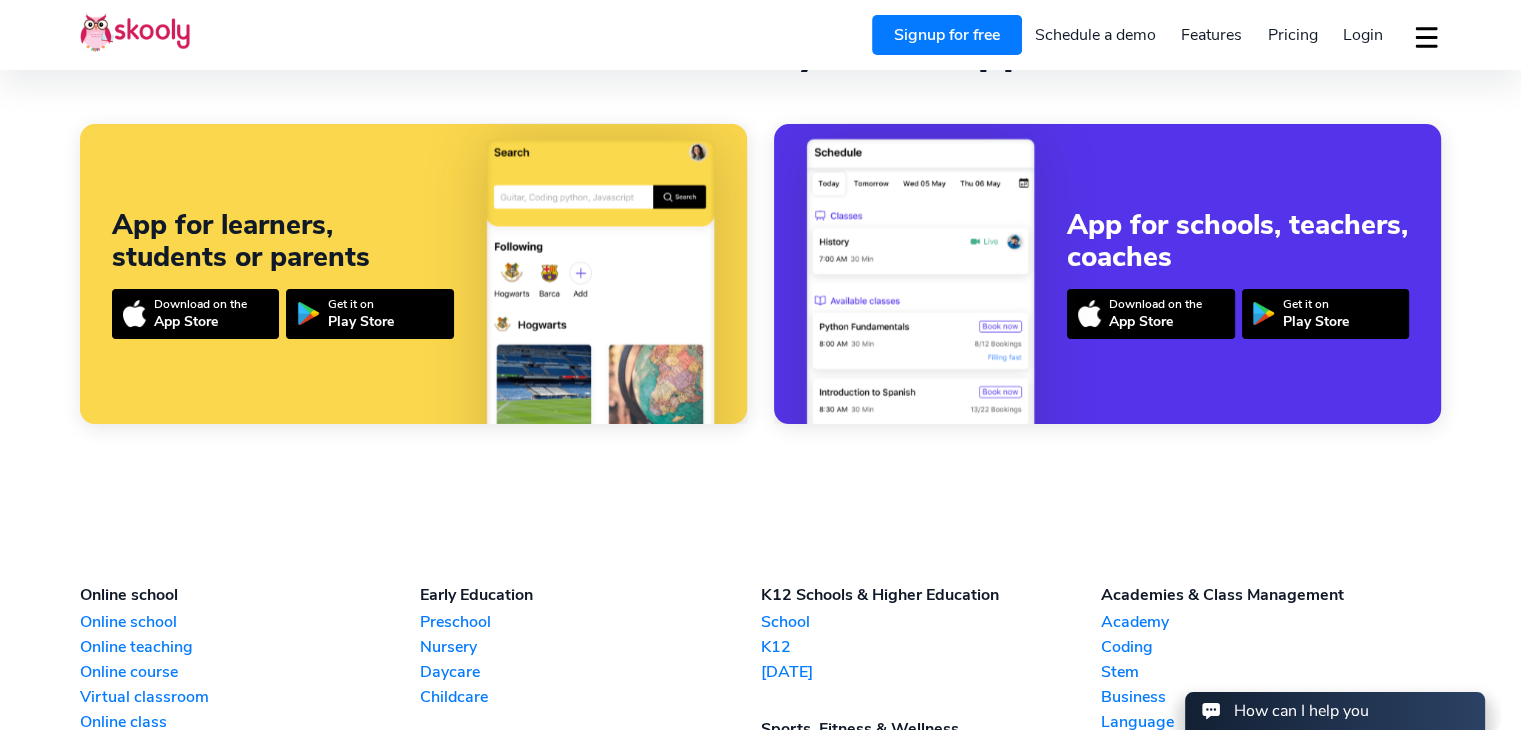 scroll, scrollTop: 4333, scrollLeft: 0, axis: vertical 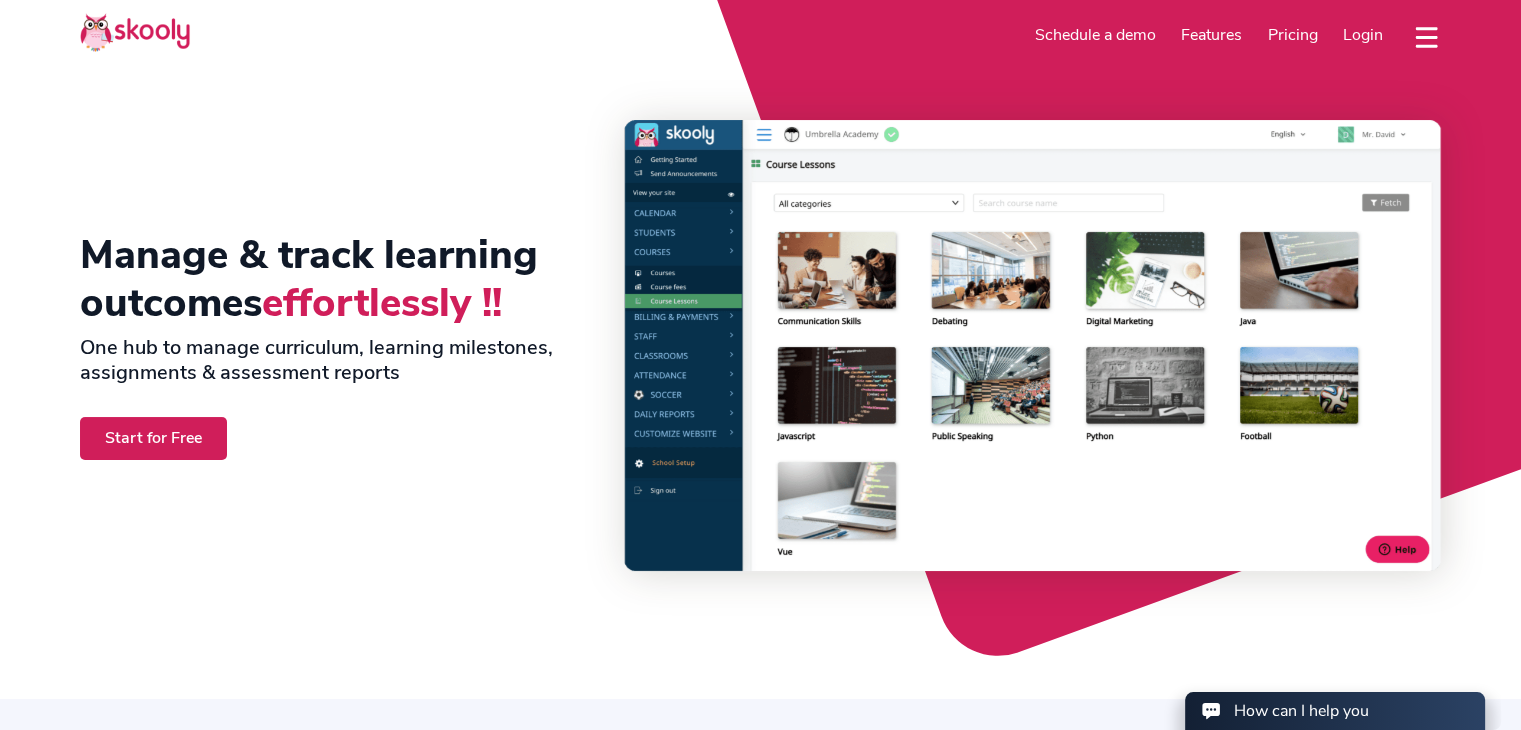 click at bounding box center (135, 32) 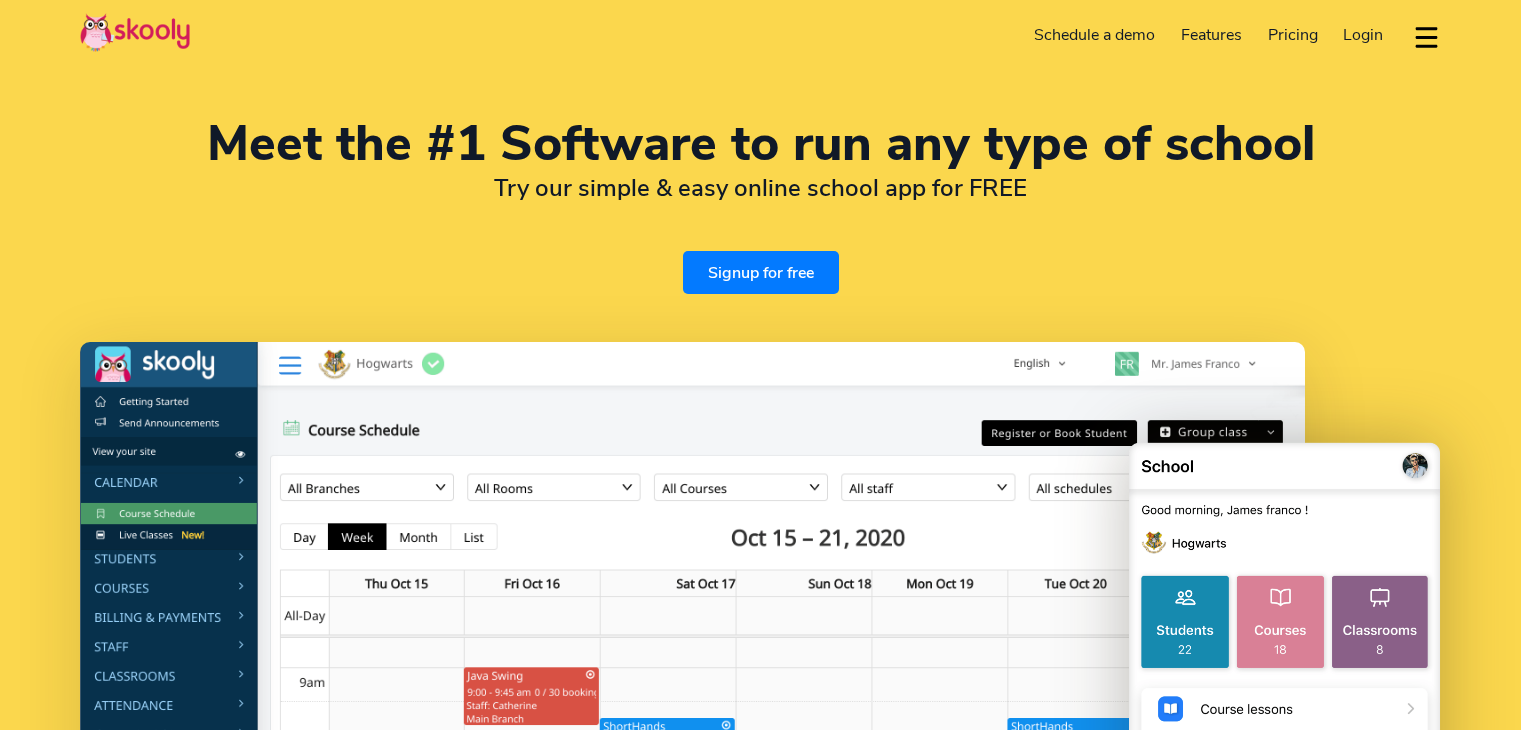 select on "en" 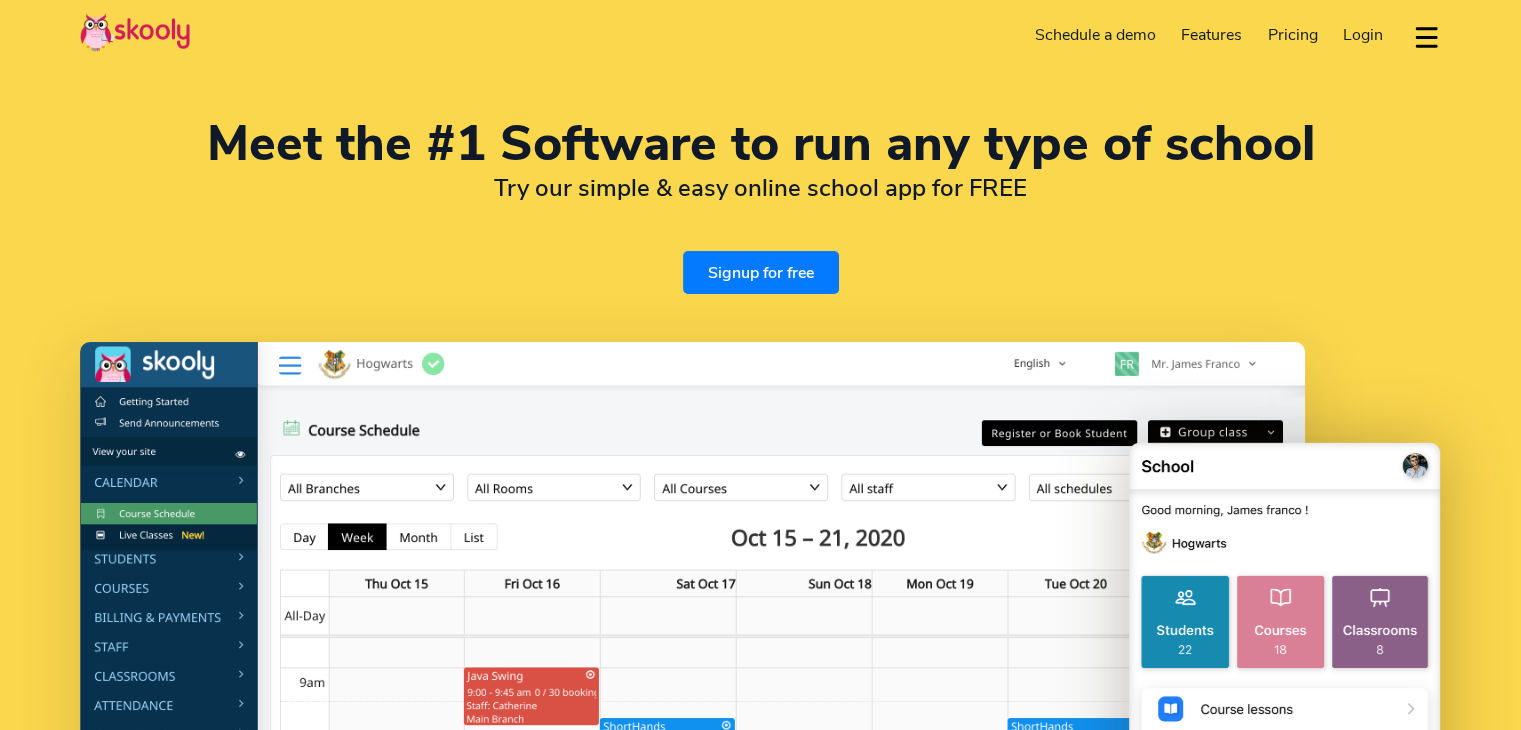 select on "7" 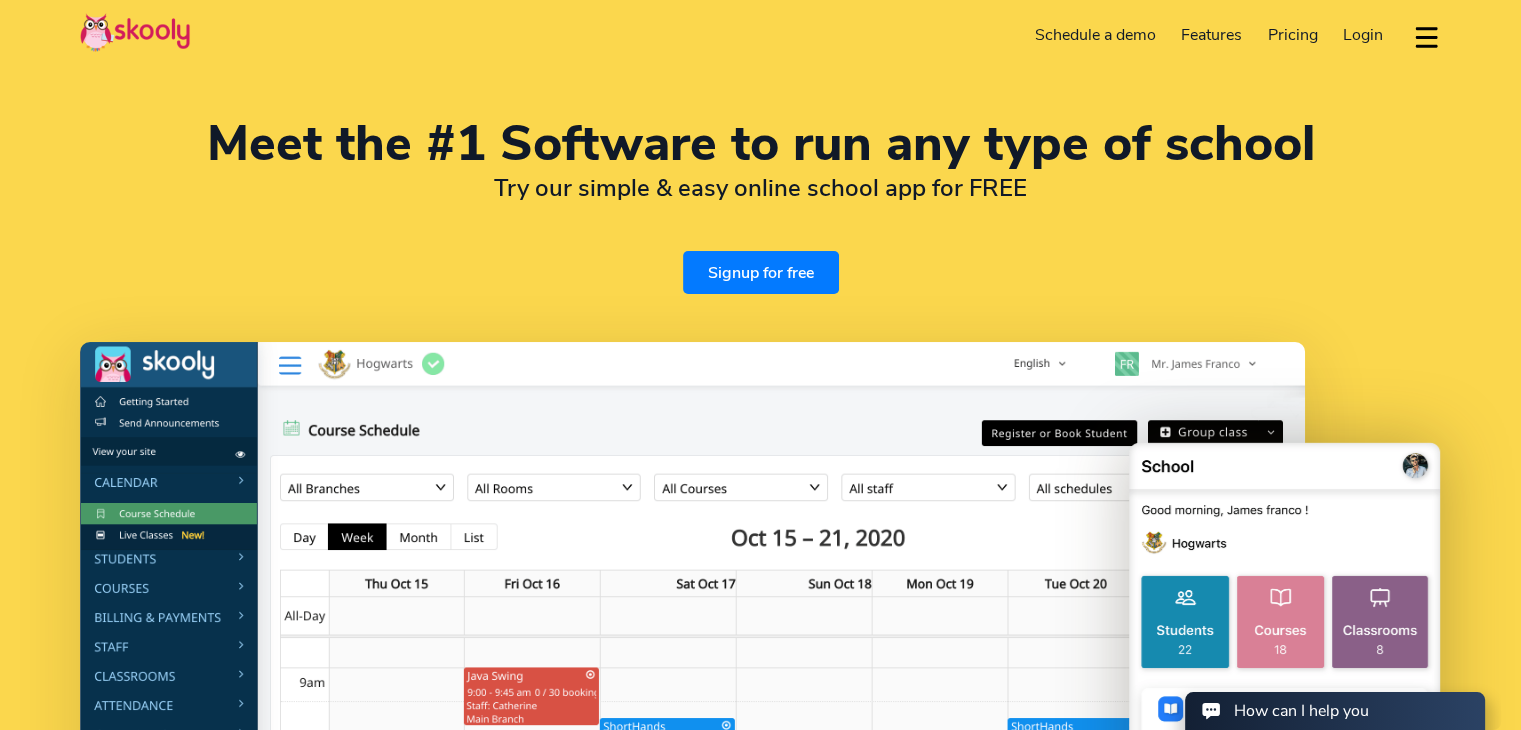 scroll, scrollTop: 0, scrollLeft: 0, axis: both 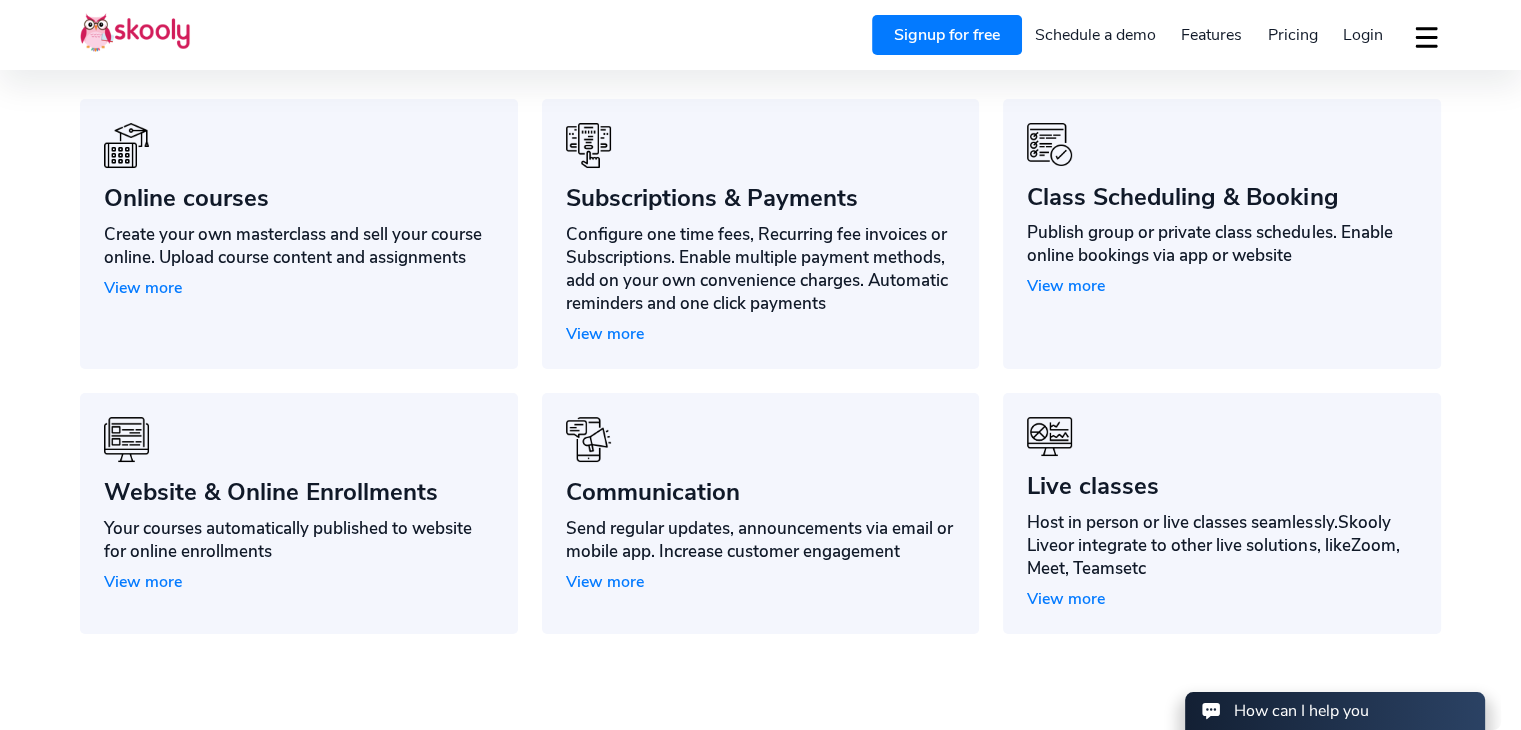 click on "View more" at bounding box center [605, 334] 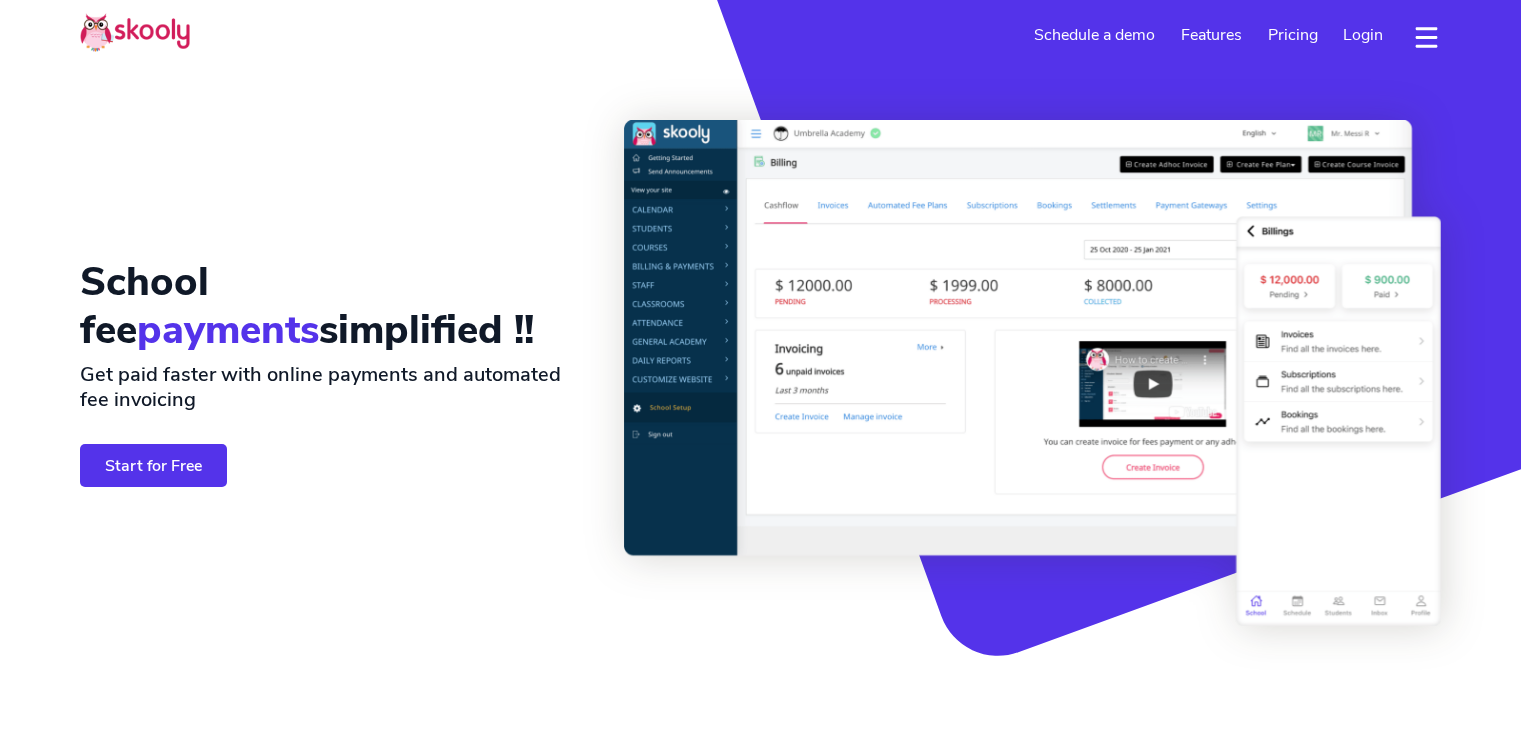 select on "en" 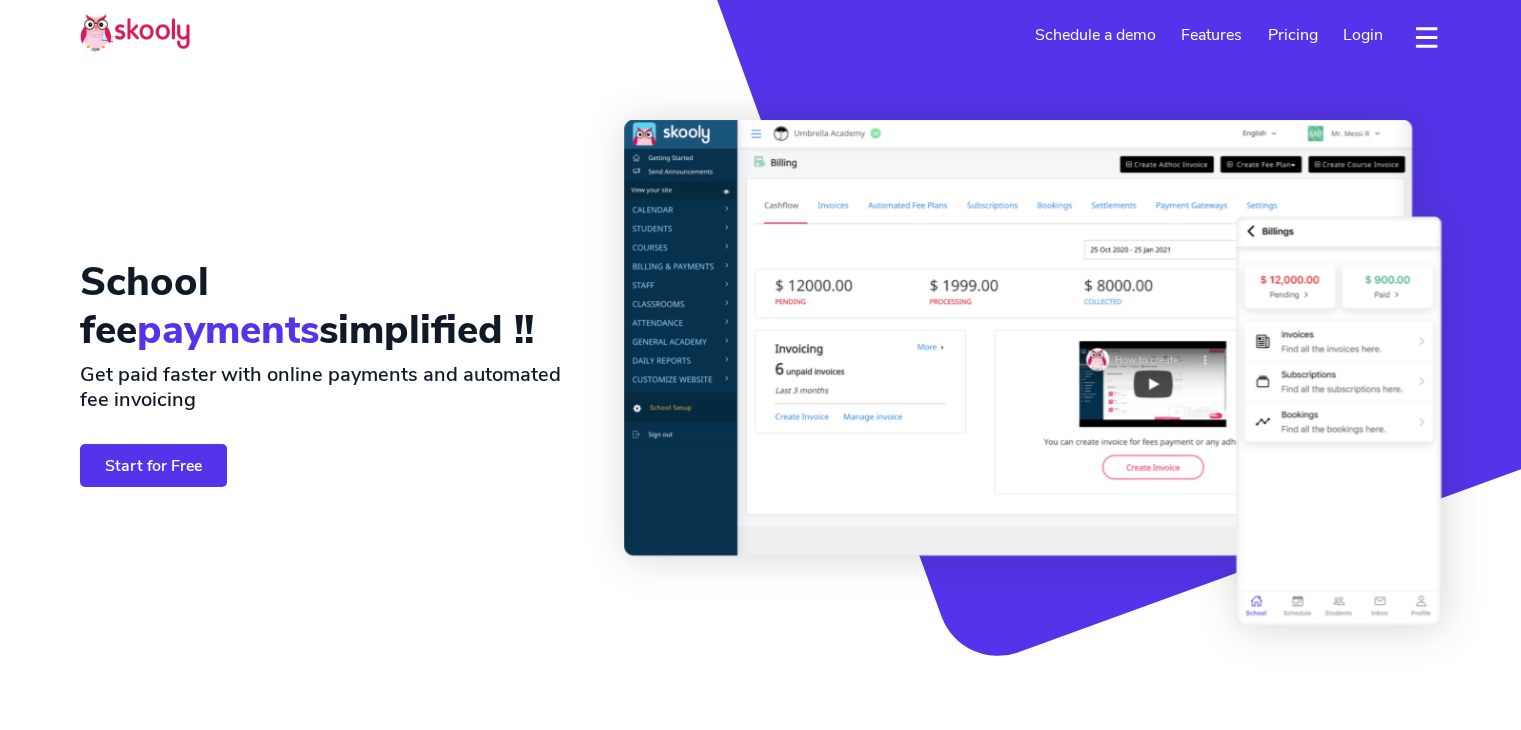 select on "7" 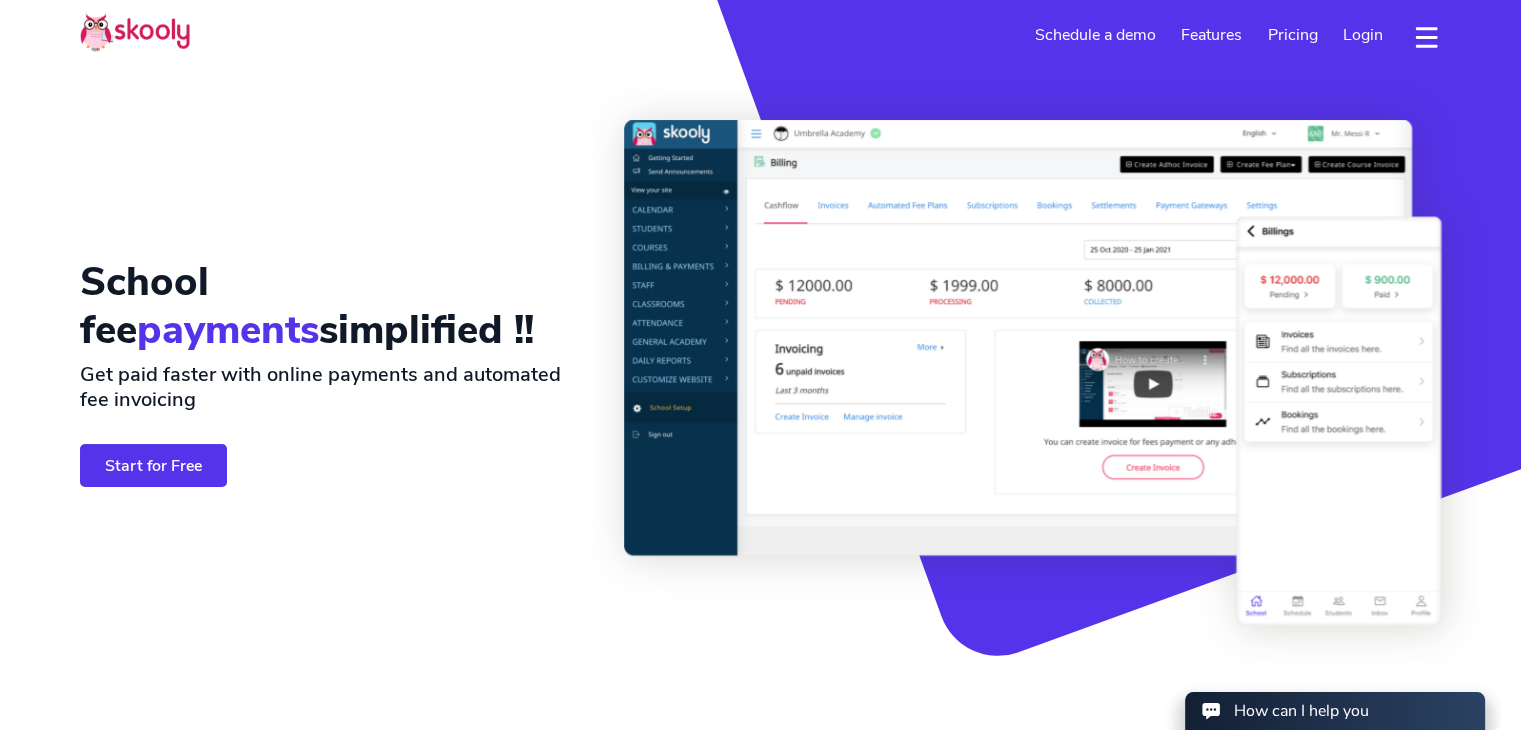 scroll, scrollTop: 0, scrollLeft: 0, axis: both 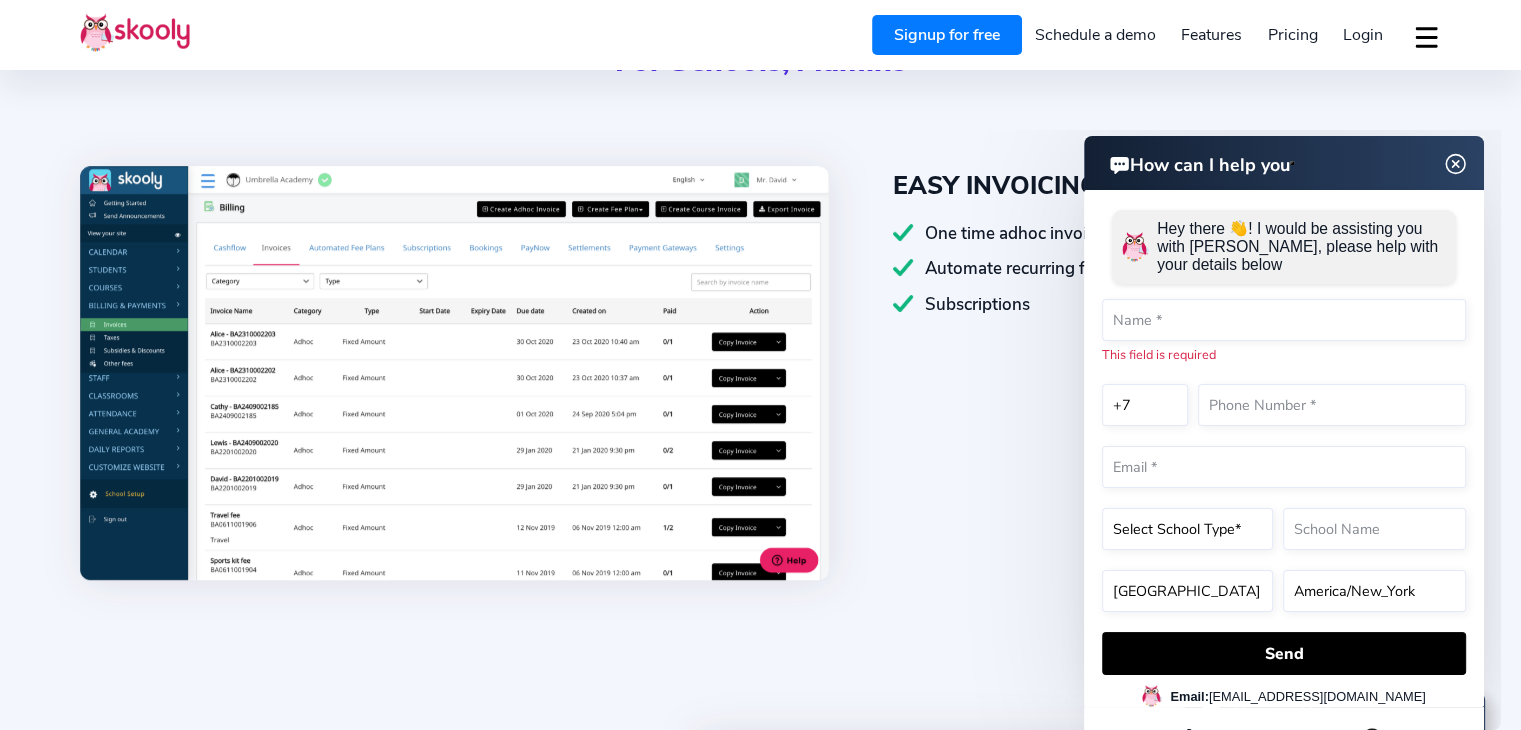 click 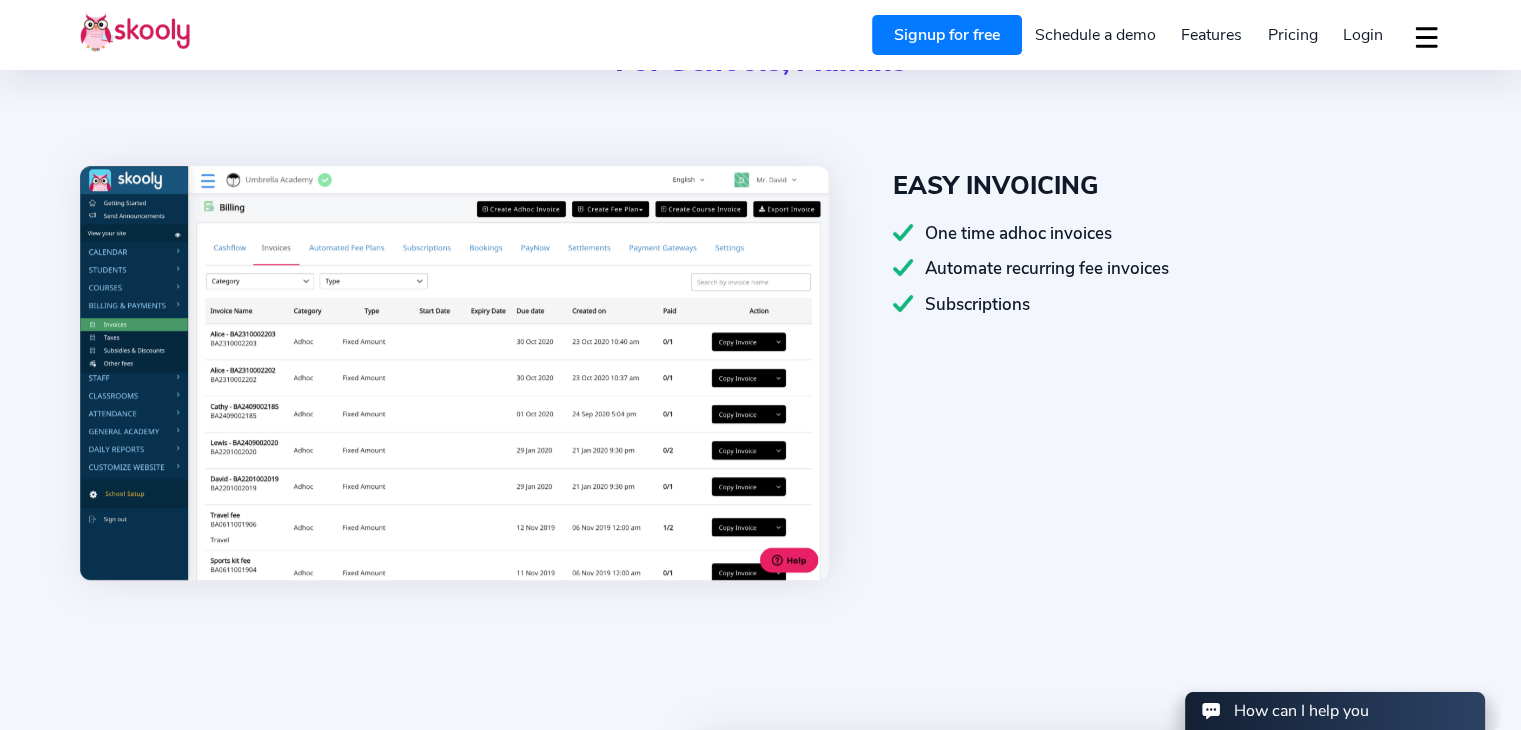 click on "Signup for free" at bounding box center (947, 35) 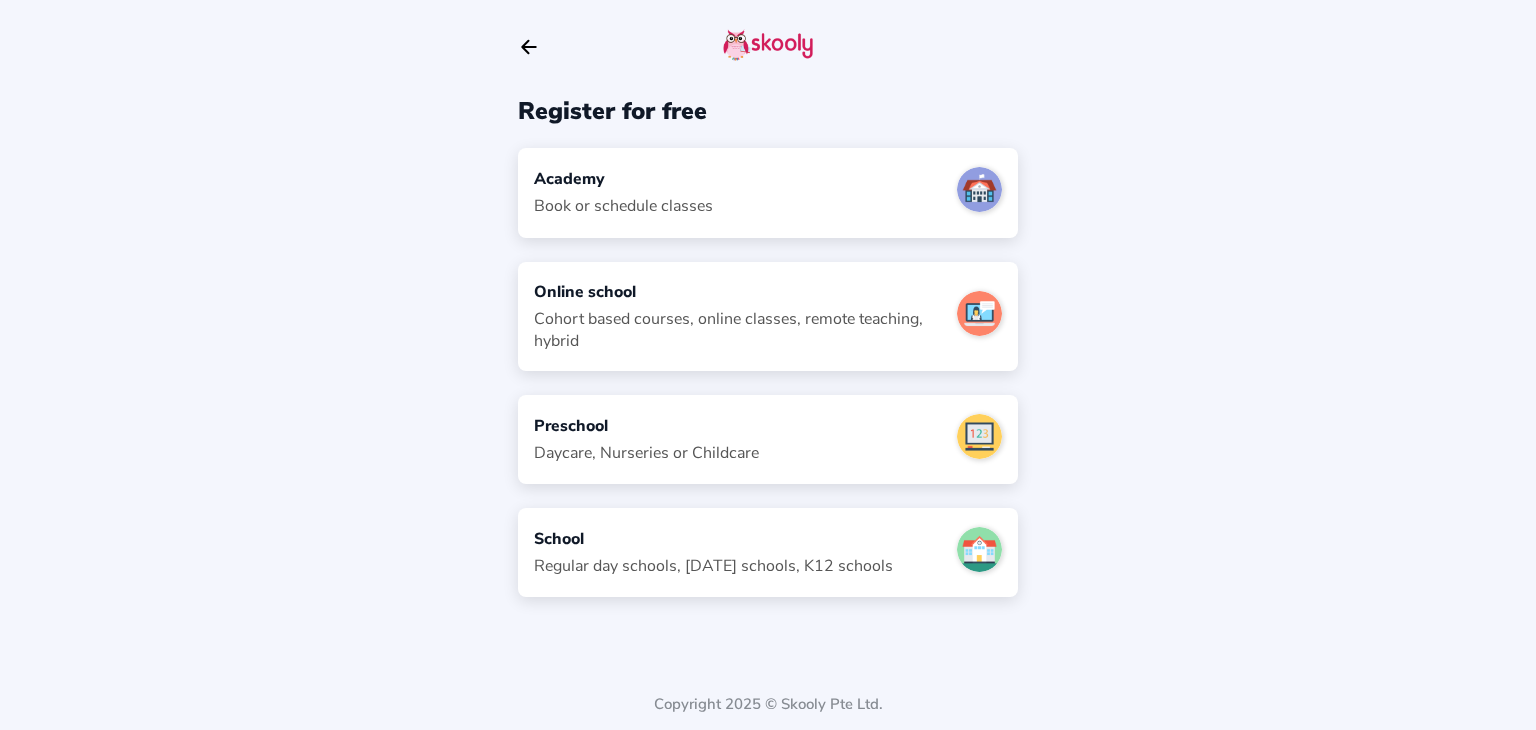 scroll, scrollTop: 0, scrollLeft: 0, axis: both 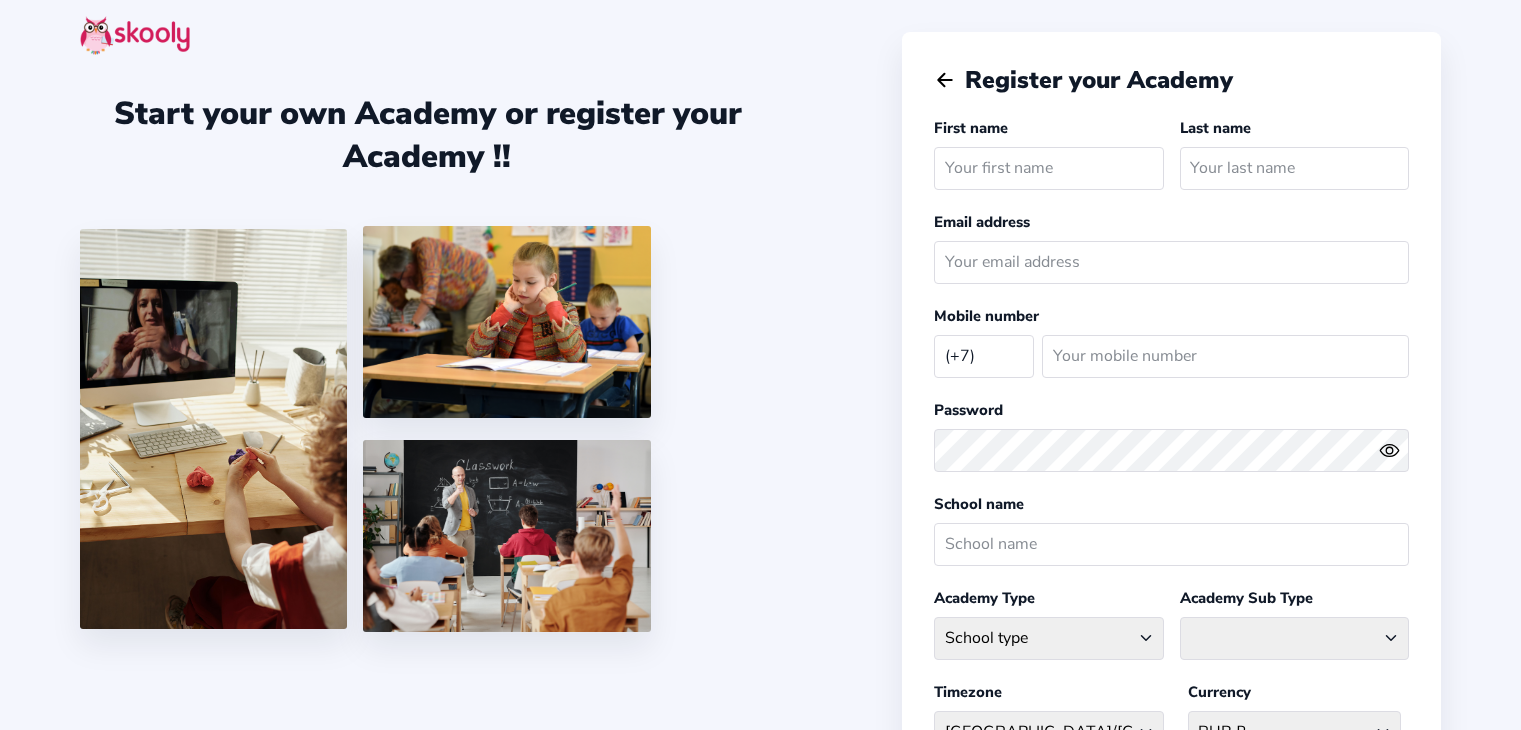 select on "RU" 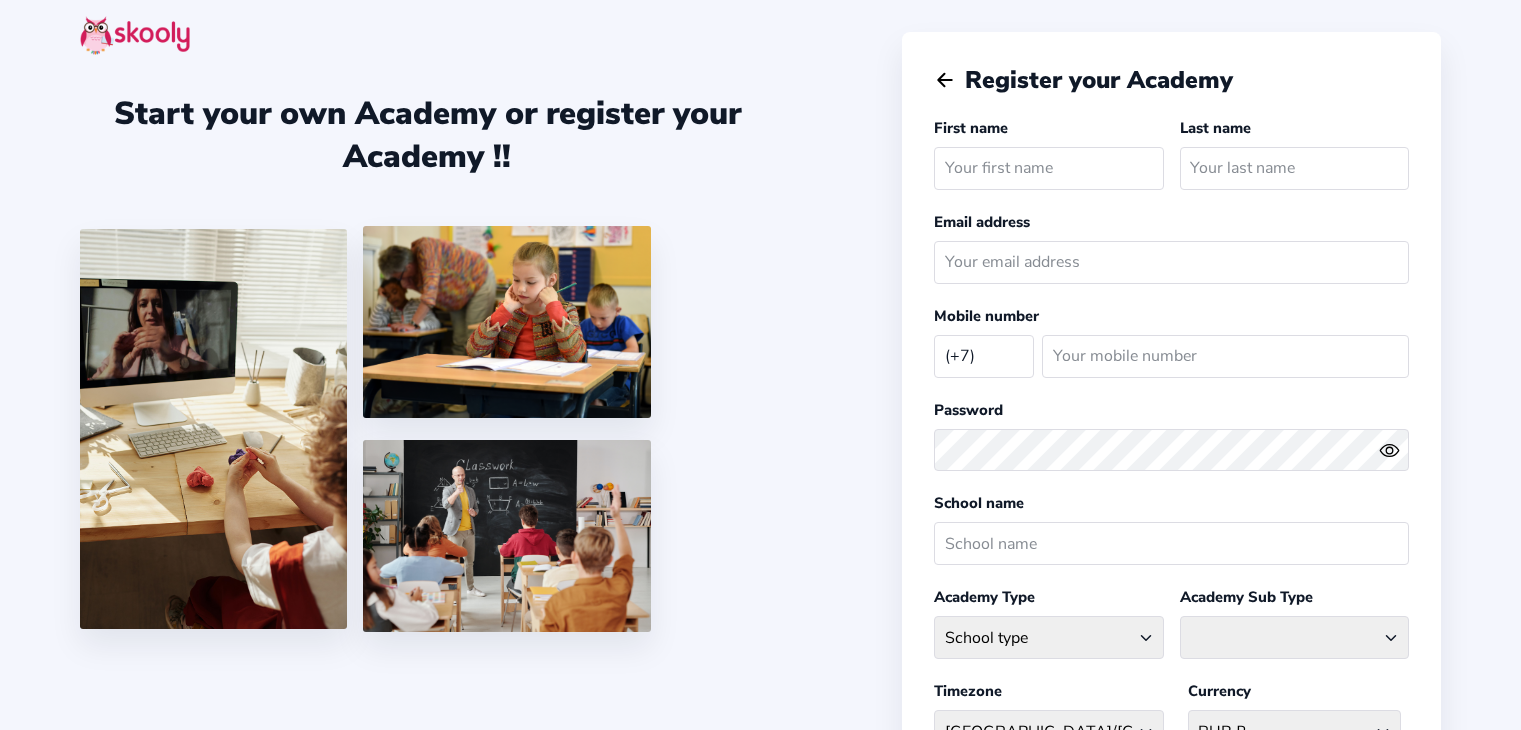 scroll, scrollTop: 0, scrollLeft: 0, axis: both 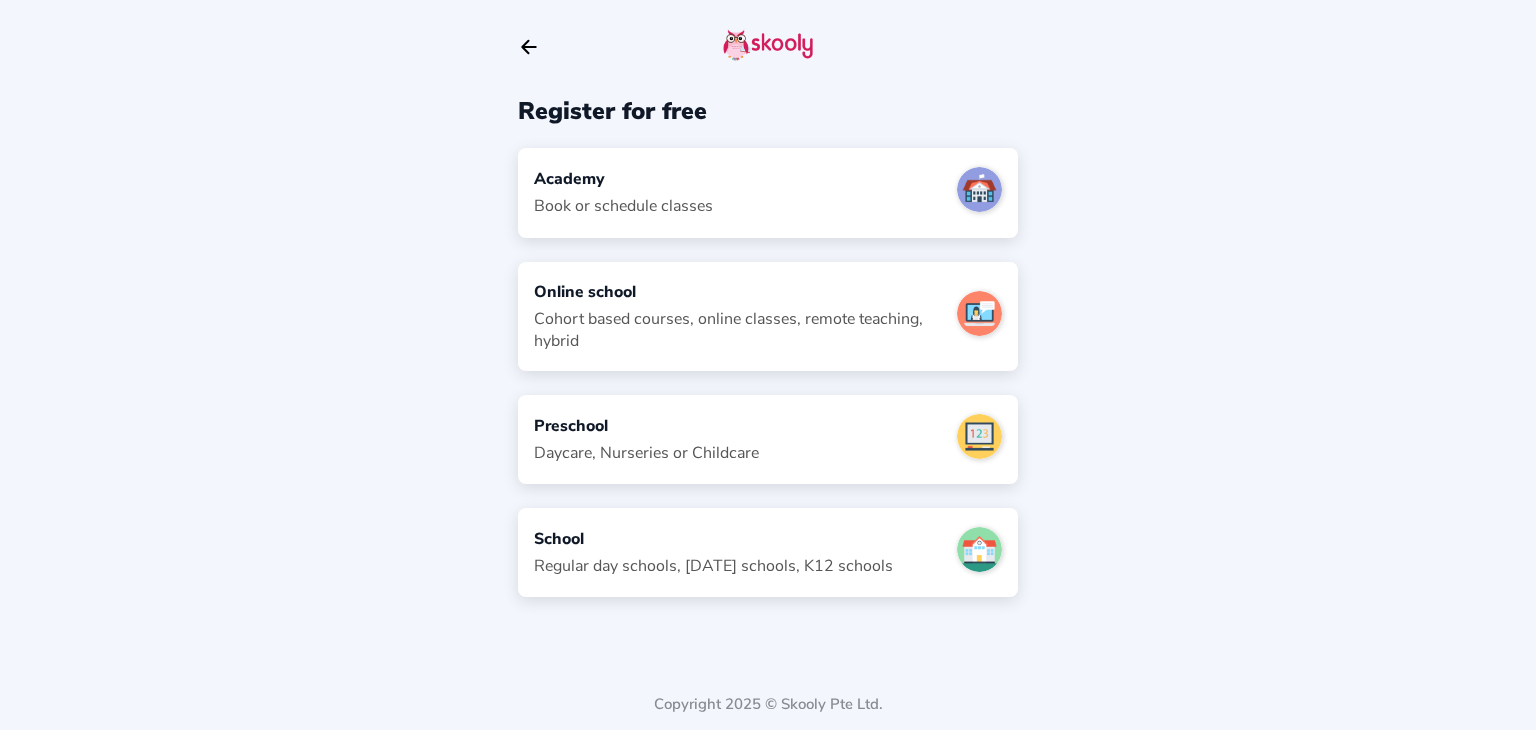 click on "Cohort based courses, online classes, remote teaching, hybrid" 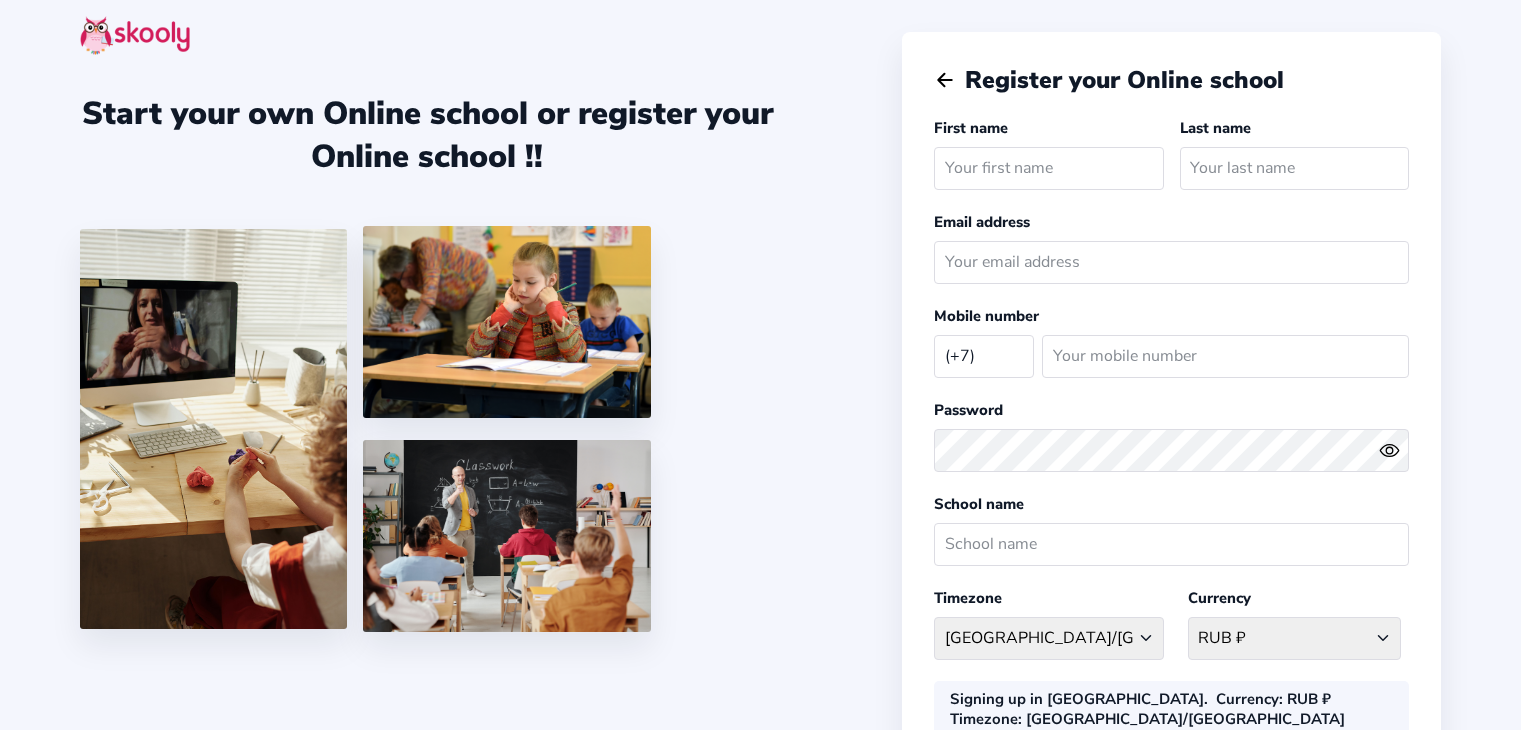 select on "RU" 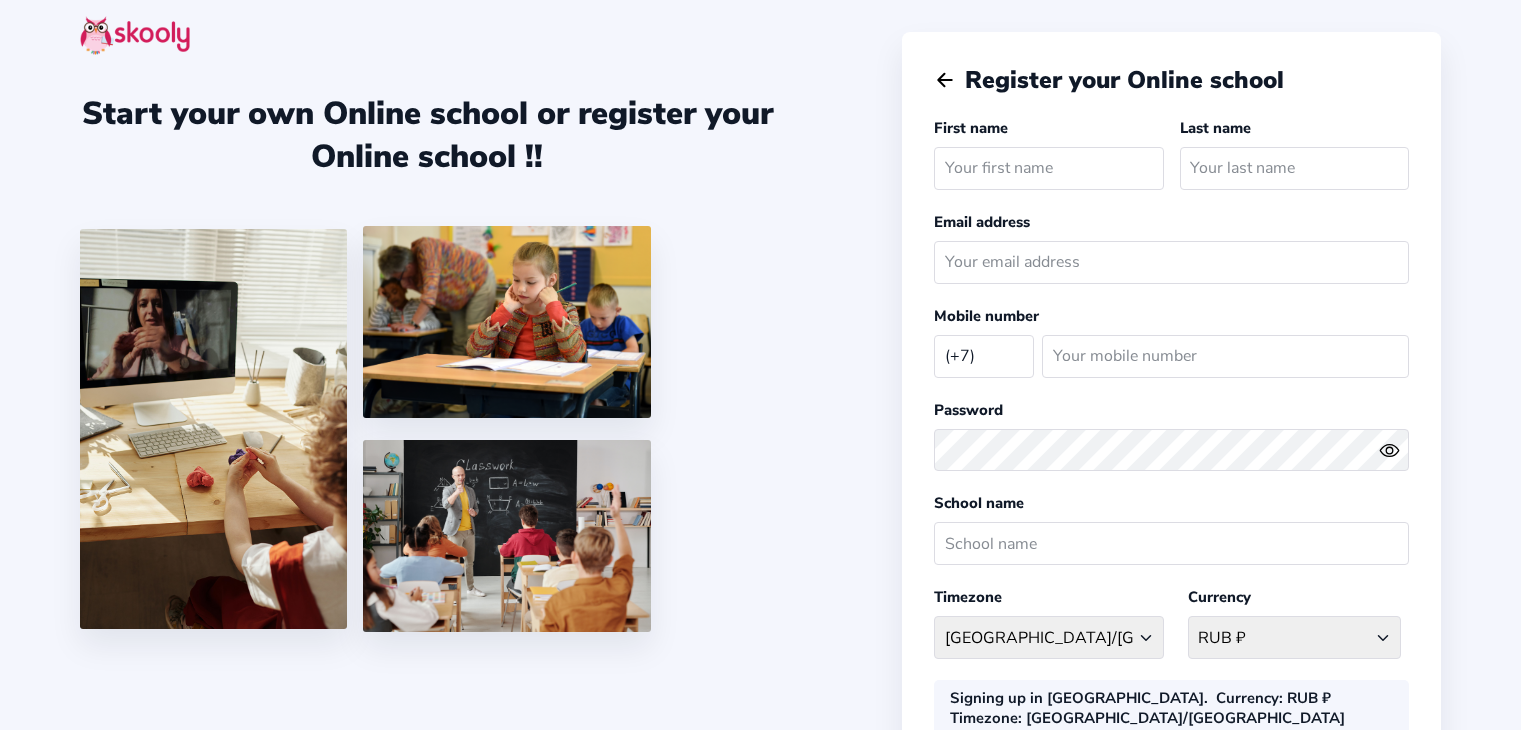 scroll, scrollTop: 0, scrollLeft: 0, axis: both 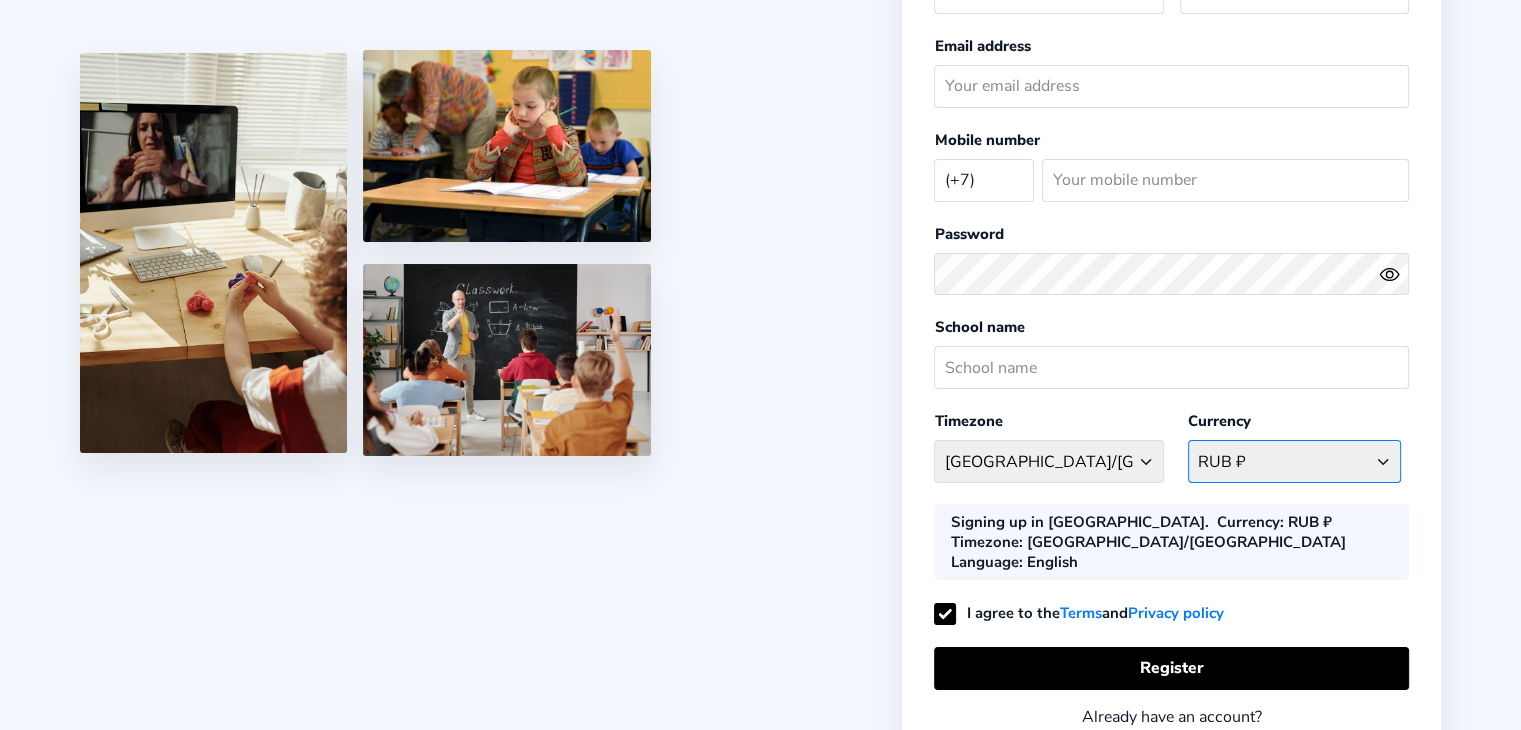click on "RUB ₽ Afghanistan AFN - ؋. Albania ALL - L Algeria DZD - دج AmericanSamoa USD - د$ Andorra EUR - € Angola AOA - Kz Anguilla XCD - $ Antarctica EUR - € Antigua and Barbuda ECD - $ Argentina ARS - $ Armenia AMD - ֏ Aruba AWG - Afl Australia AUD - $ Austria ATS - S Azerbaijan AZN - S Bahamas BSD - $ Bahrain BHD - د.ب Bangladesh BDT - ৳ Barbados BBD - $ Belarus BYN - Br Belgium BEF - fr Belize BZD - $ Benin XOF - CFA Bermuda BMD - $ Bhutan BTN - Nu Bolivia, Plurinational State of BOB - Bs Bosnia and Herzegovina BAM - KM Botswana BWP - P Brazil BRL - R$ British Indian Ocean Territory GBP - £ Brunei Darussalam BND - $ Bulgaria BGN - лв Burkina Faso BFA - CFA Burundi BIF - FBu Cambodia KHR - ៛ Cameroon XAF - CFA Canada CAD - $ Cape Verde CVE - $ Cayman Islands KYD - $ Central African Republic XFA - CFA Chad XFA - CFA Chile CLF - $ China CNY - ¥ Colombia COP - $ Comoros KMF - CF Congo XAF - CFA Congo, The Democratic Republic of the CDF - FC Cook Islands NZD - $ Costa Rica CRC - ₡ Cuba  CUC - $" 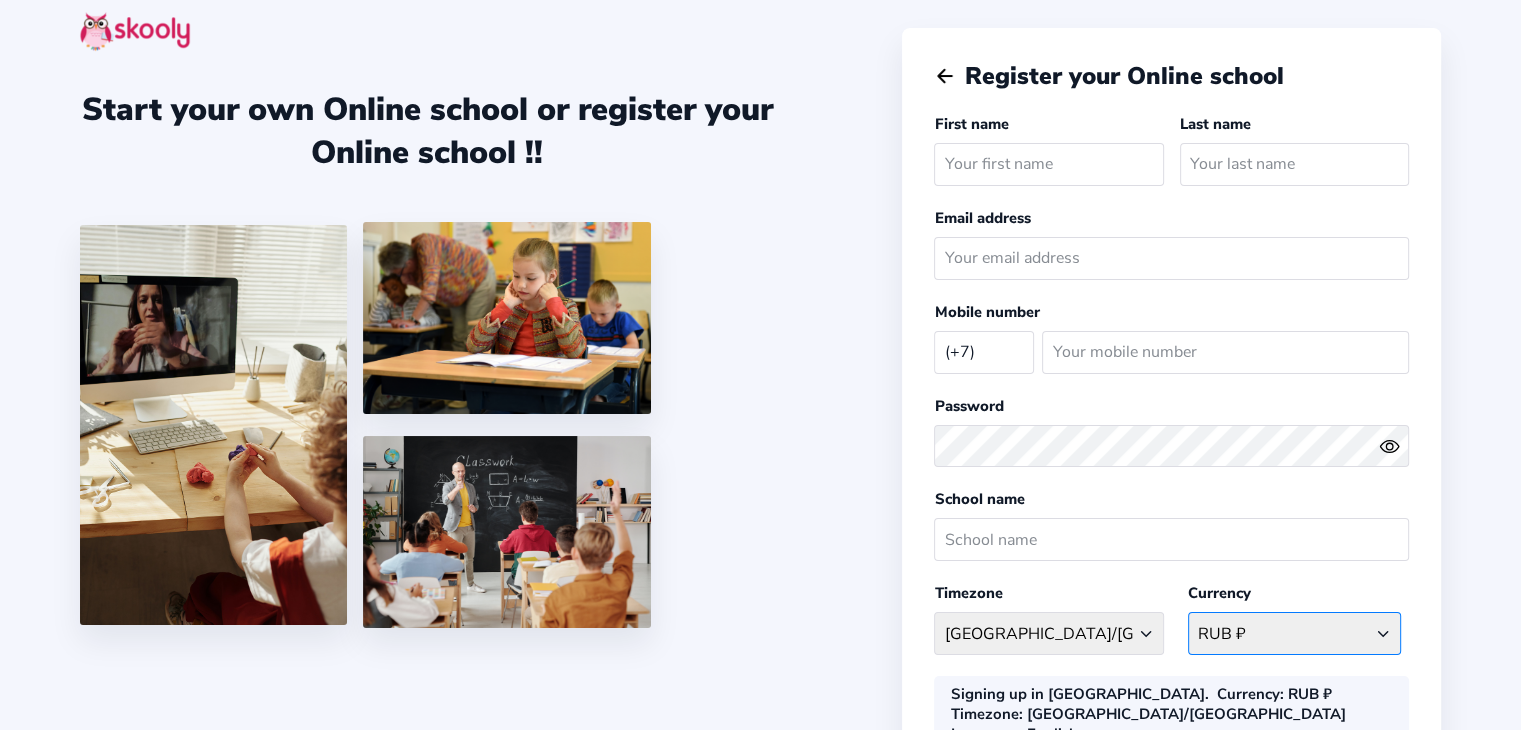 scroll, scrollTop: 0, scrollLeft: 0, axis: both 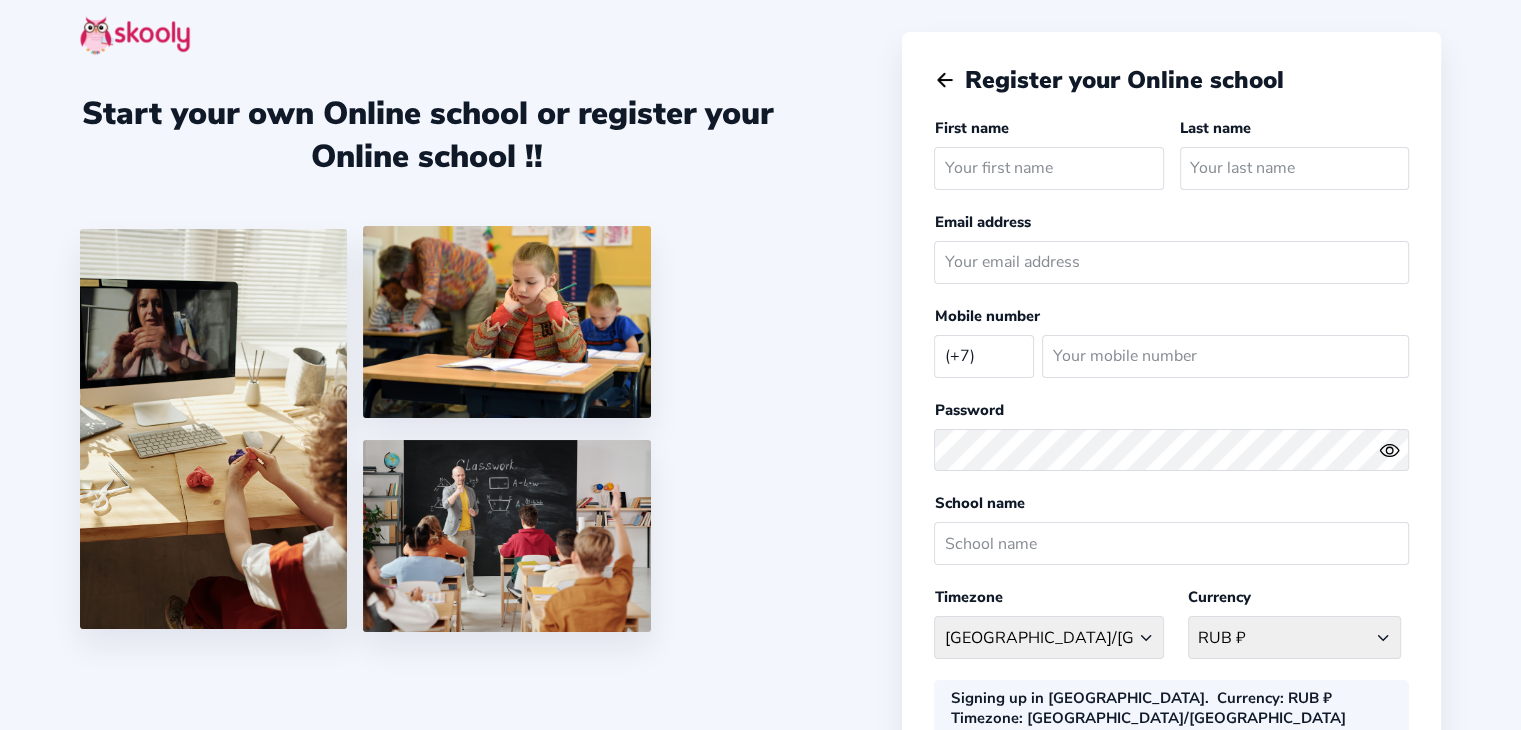 click 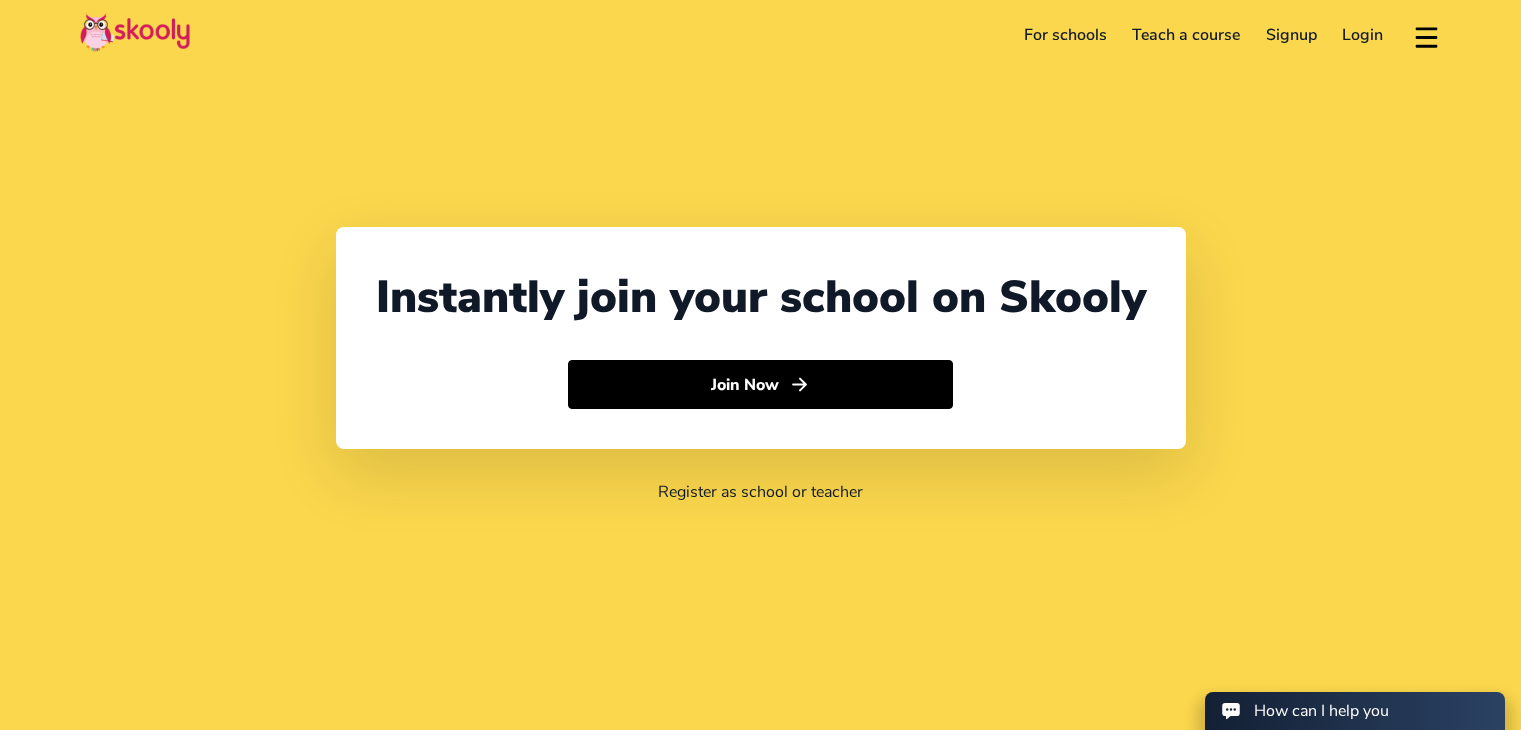 select on "7" 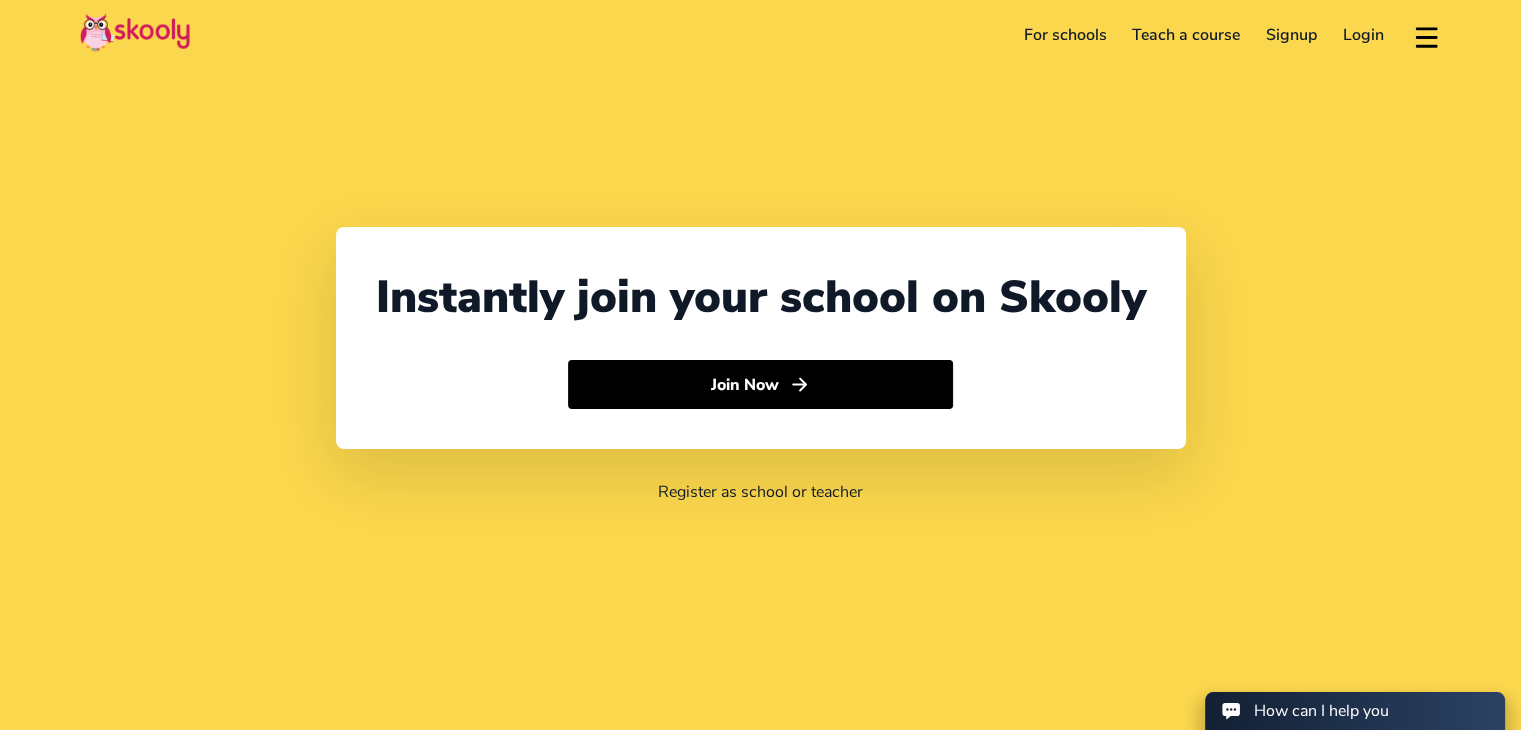 scroll, scrollTop: 0, scrollLeft: 0, axis: both 